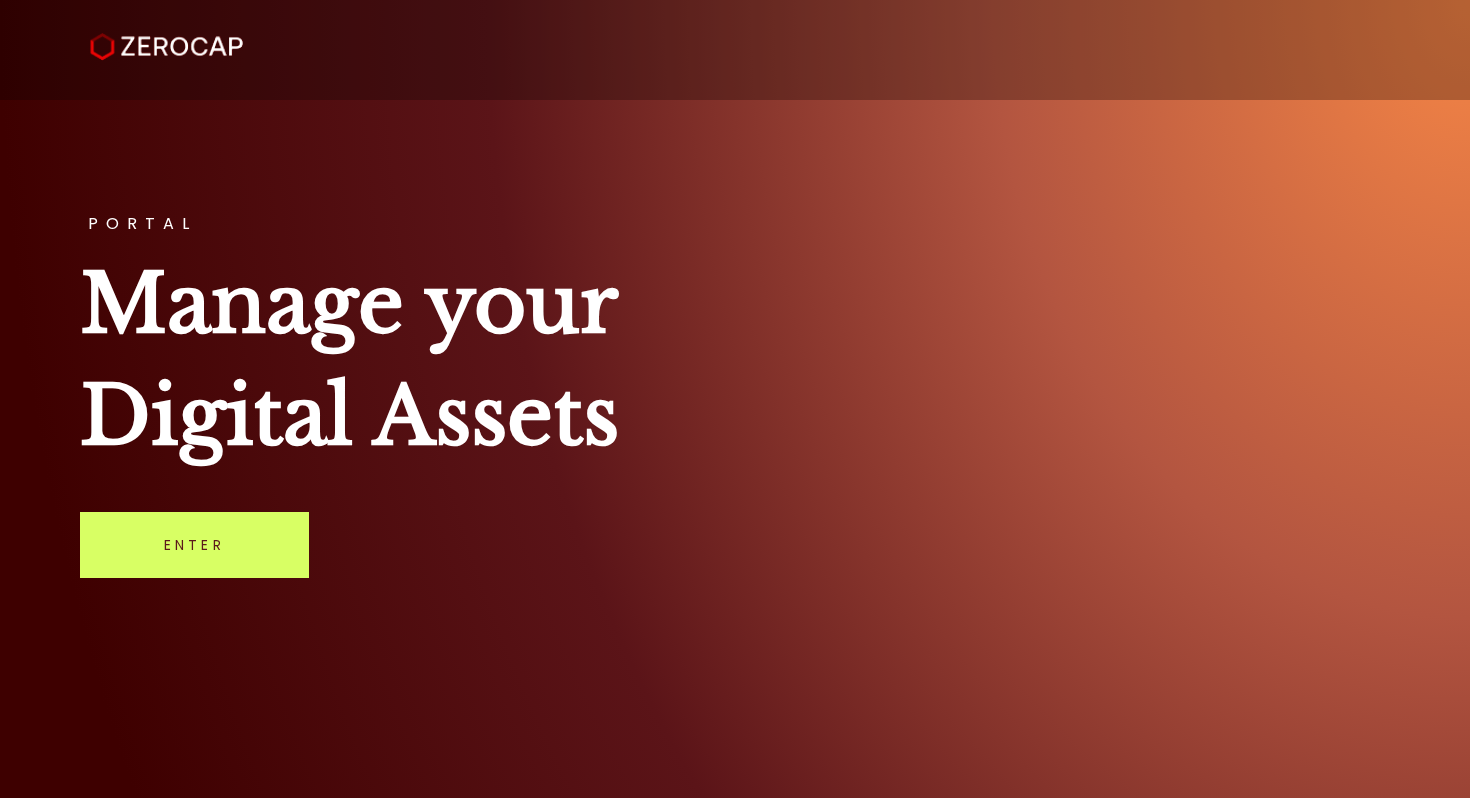 scroll, scrollTop: 0, scrollLeft: 0, axis: both 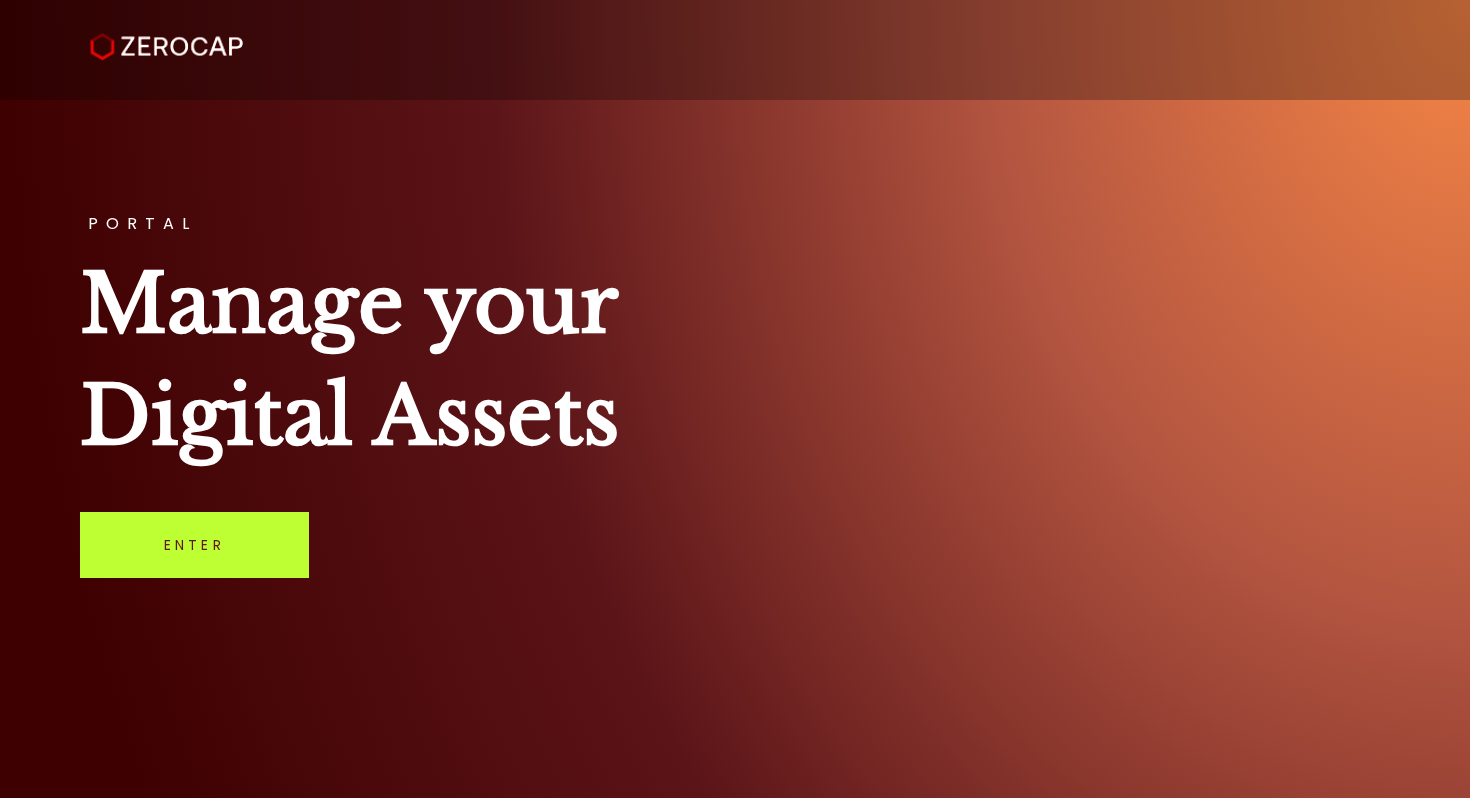 click on "Enter" at bounding box center [194, 545] 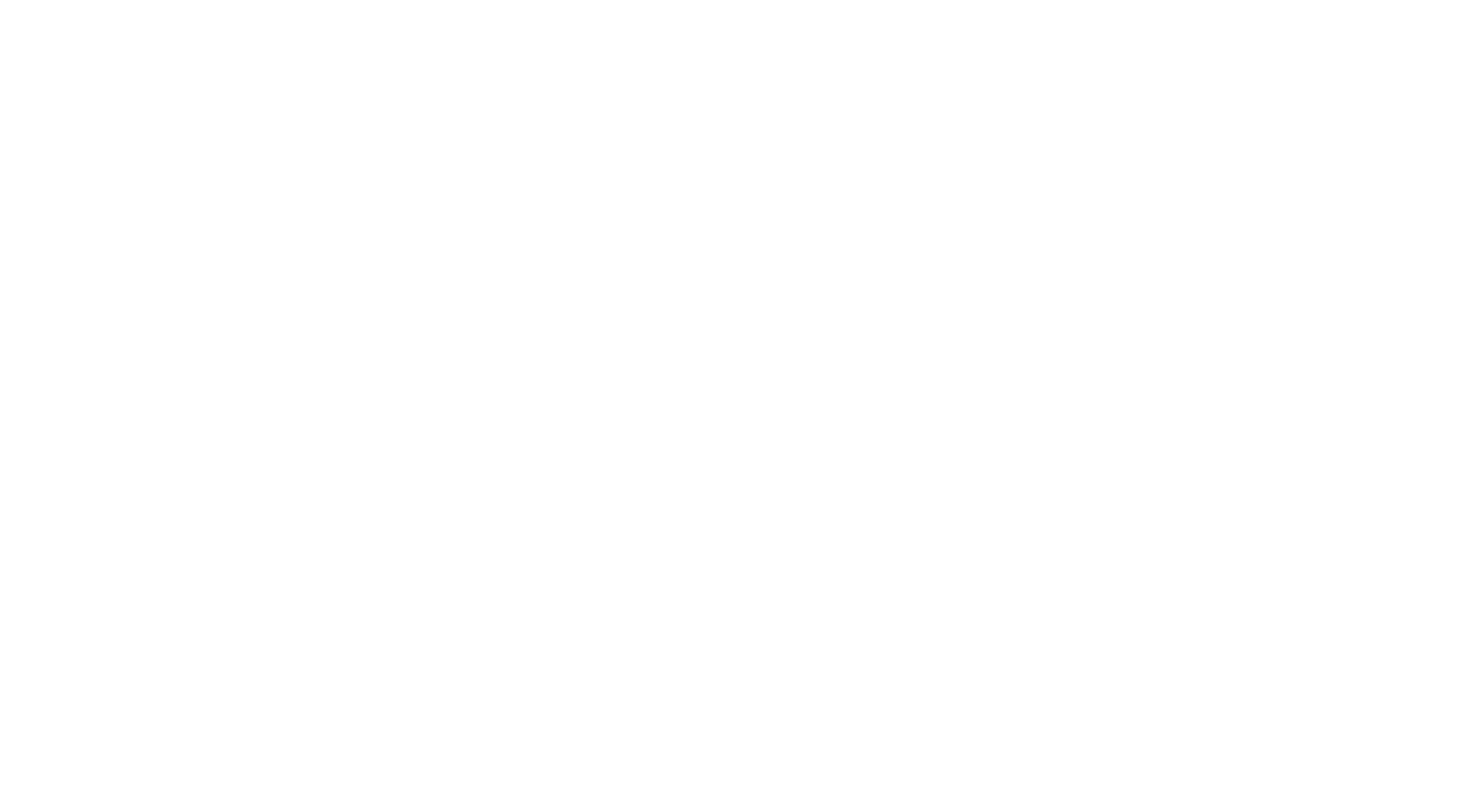 scroll, scrollTop: 0, scrollLeft: 0, axis: both 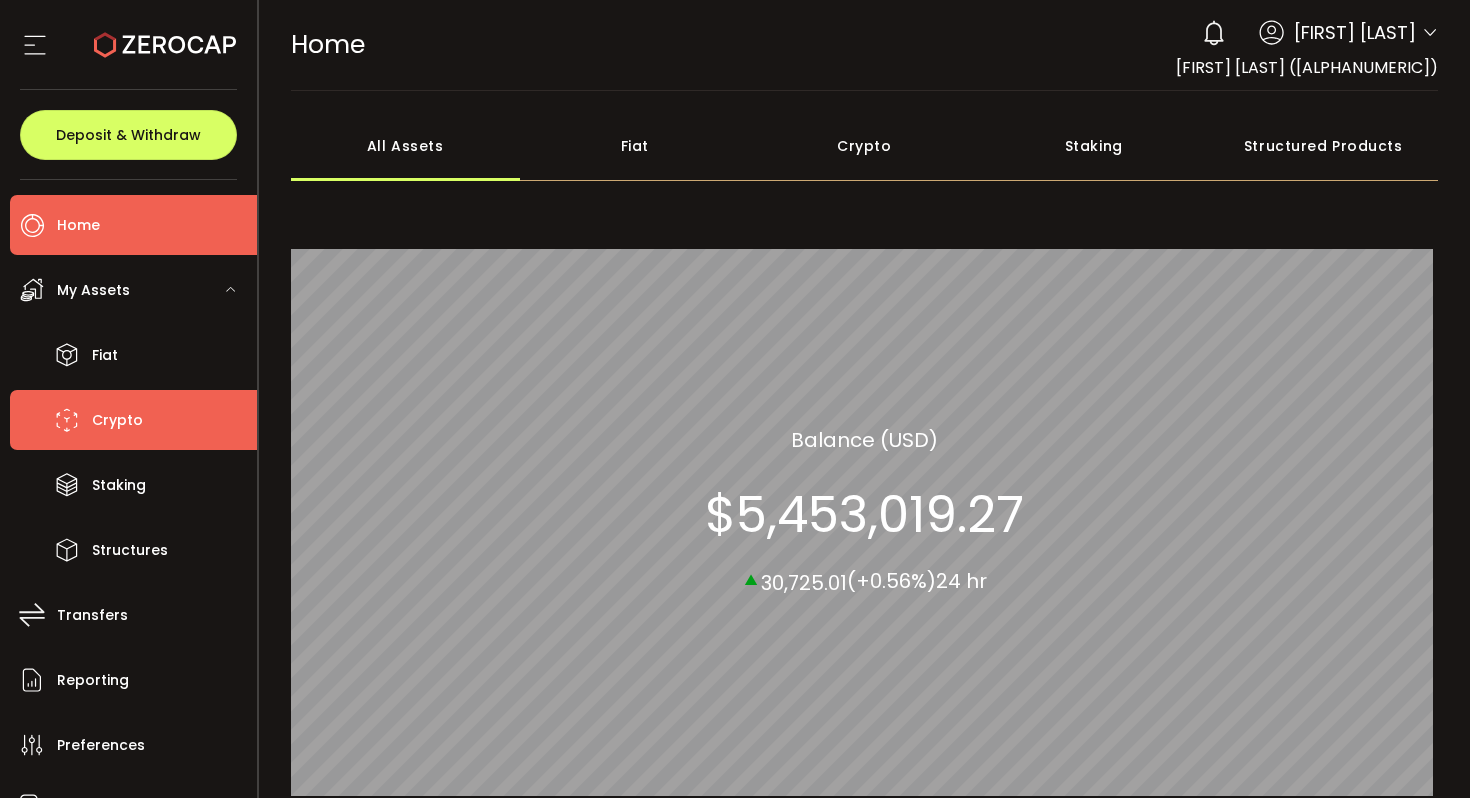 click on "Crypto" at bounding box center [117, 420] 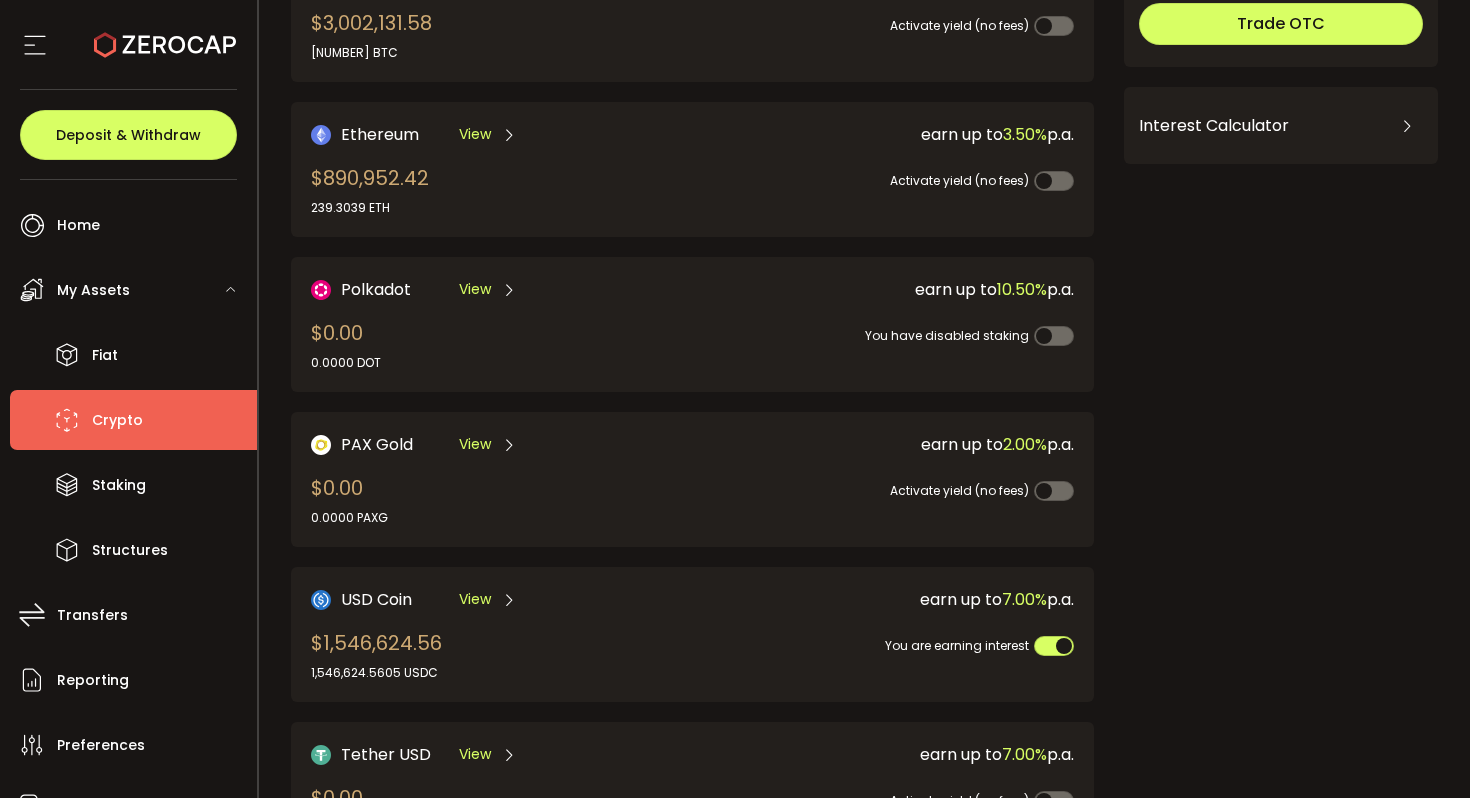scroll, scrollTop: 217, scrollLeft: 0, axis: vertical 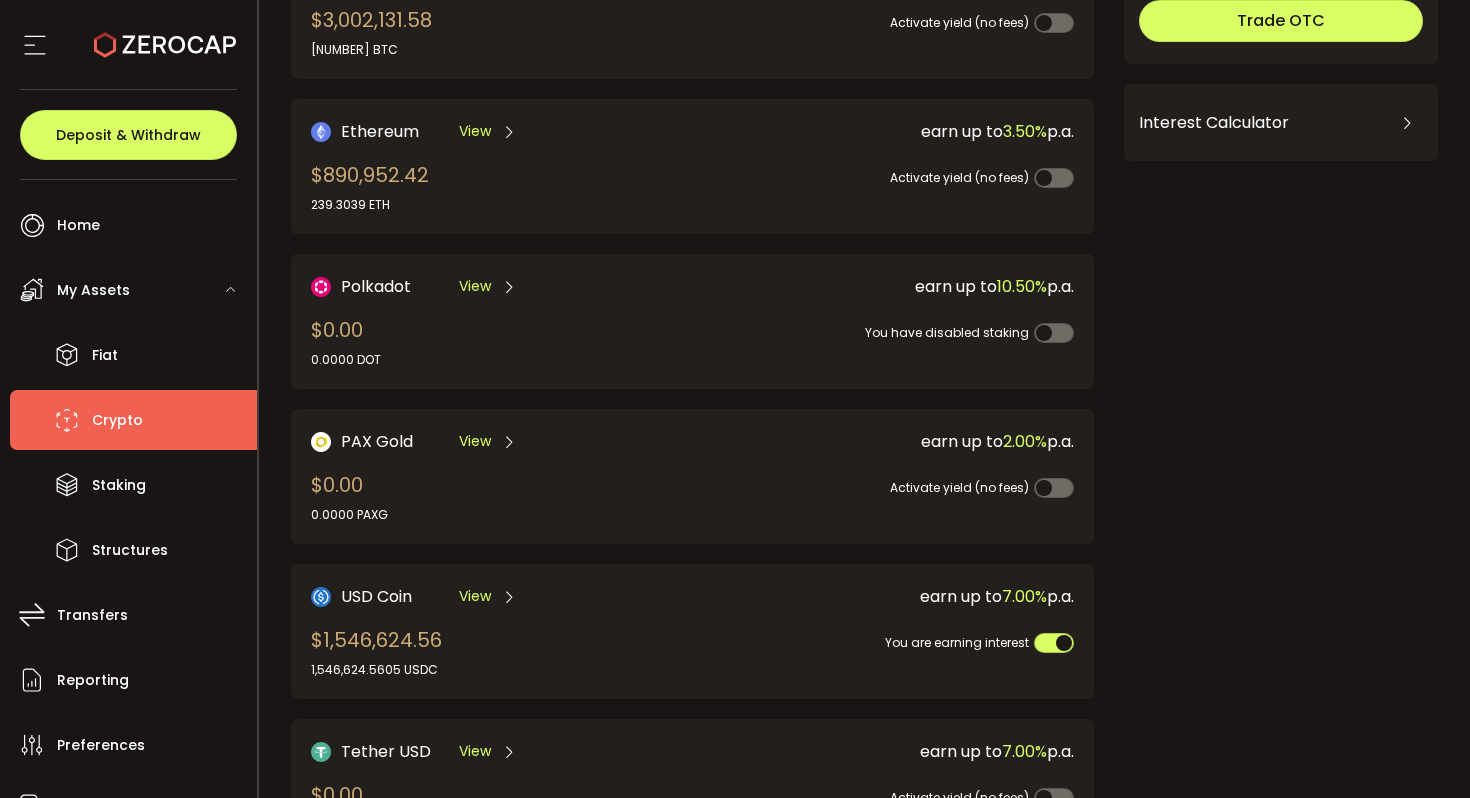 click on "View" at bounding box center (475, 596) 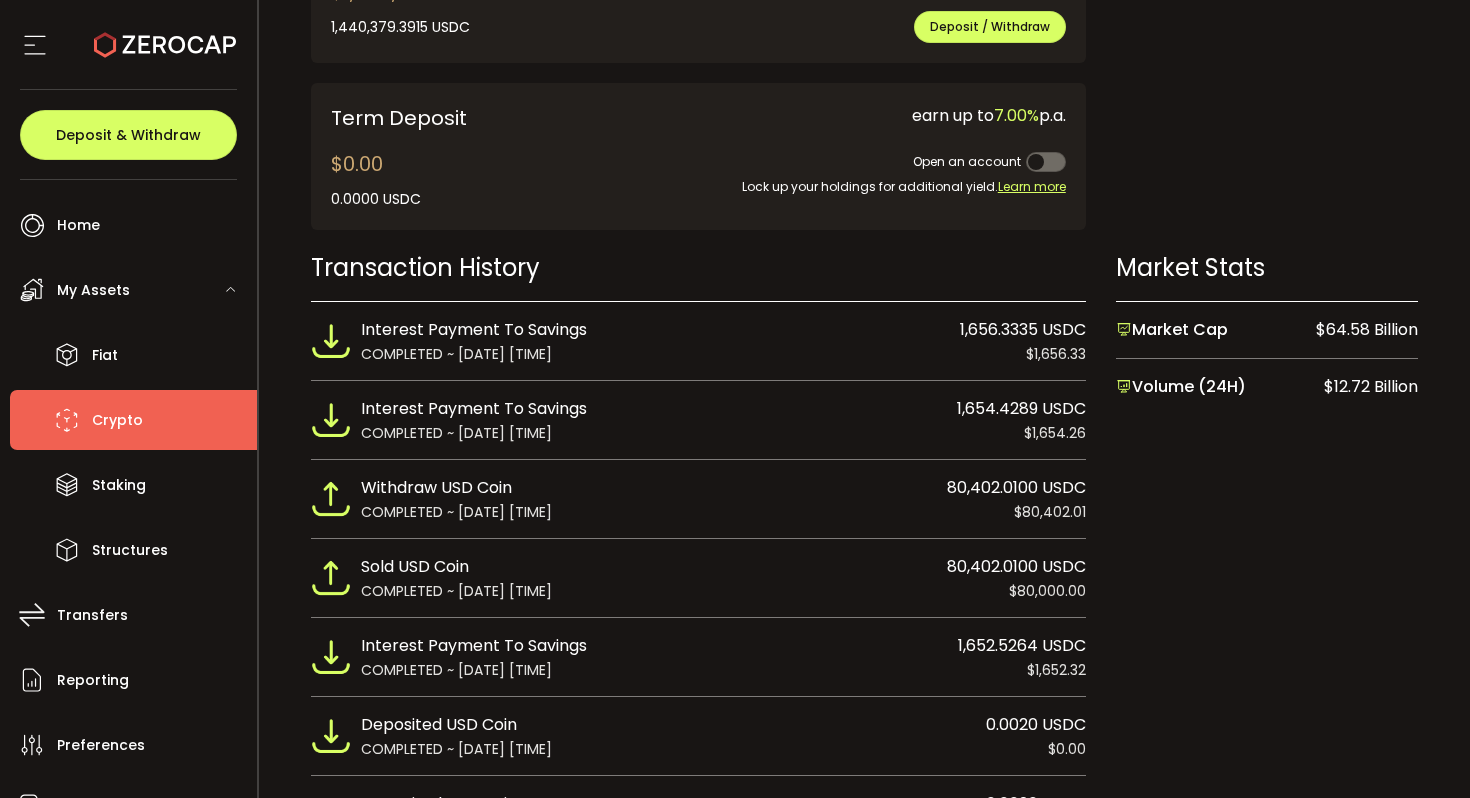 scroll, scrollTop: 1037, scrollLeft: 0, axis: vertical 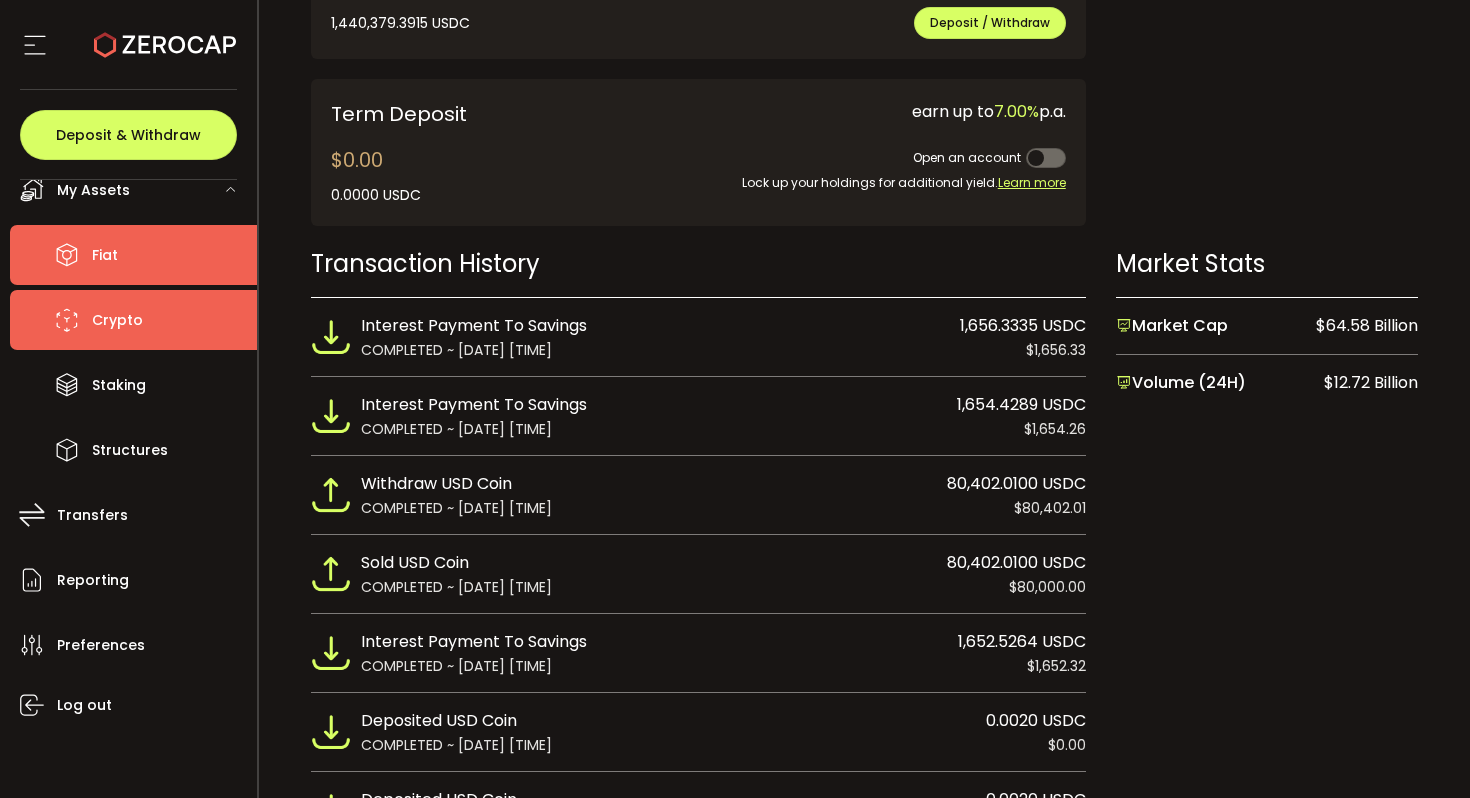 click on "Fiat" at bounding box center (105, 255) 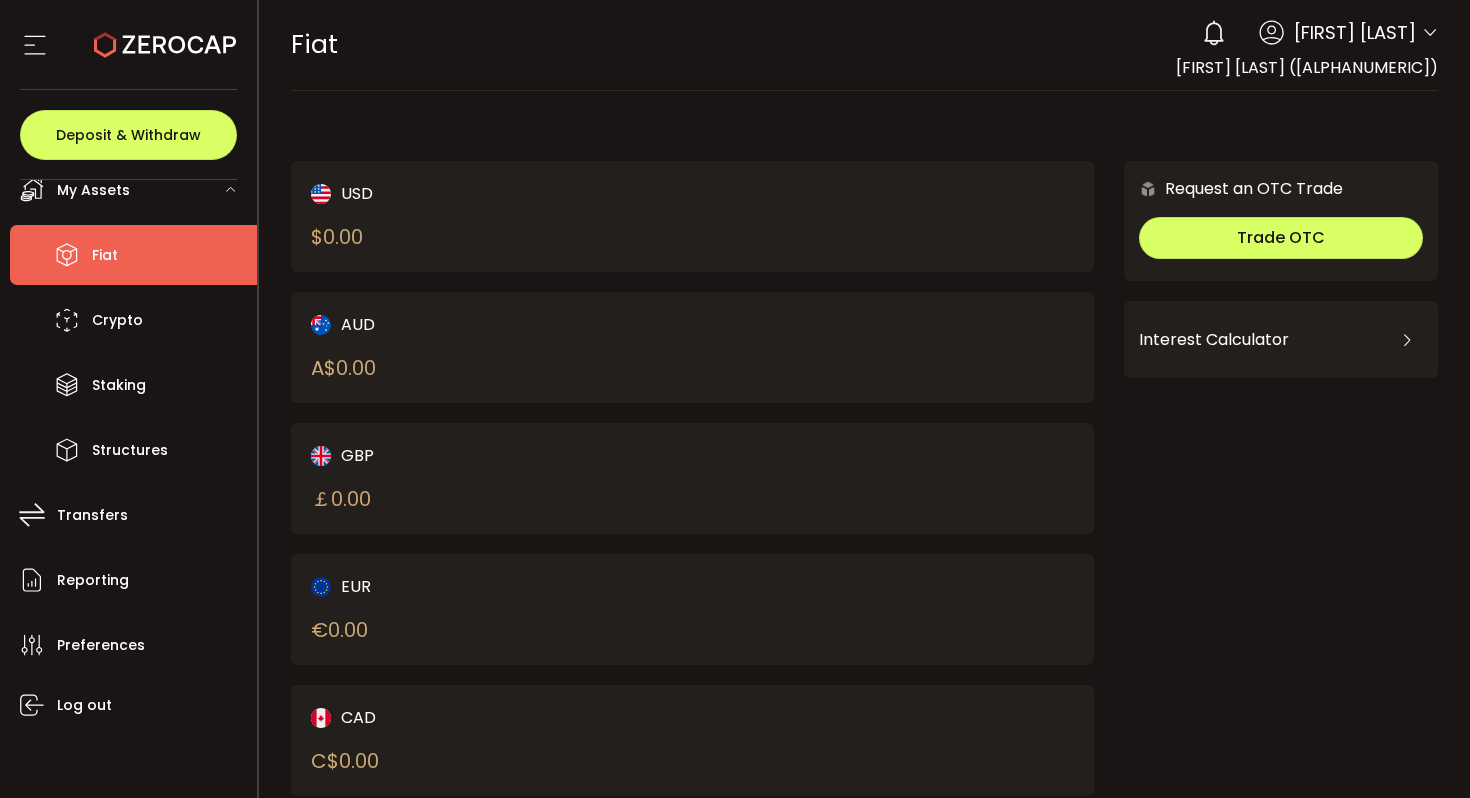 click on "USD" at bounding box center [482, 193] 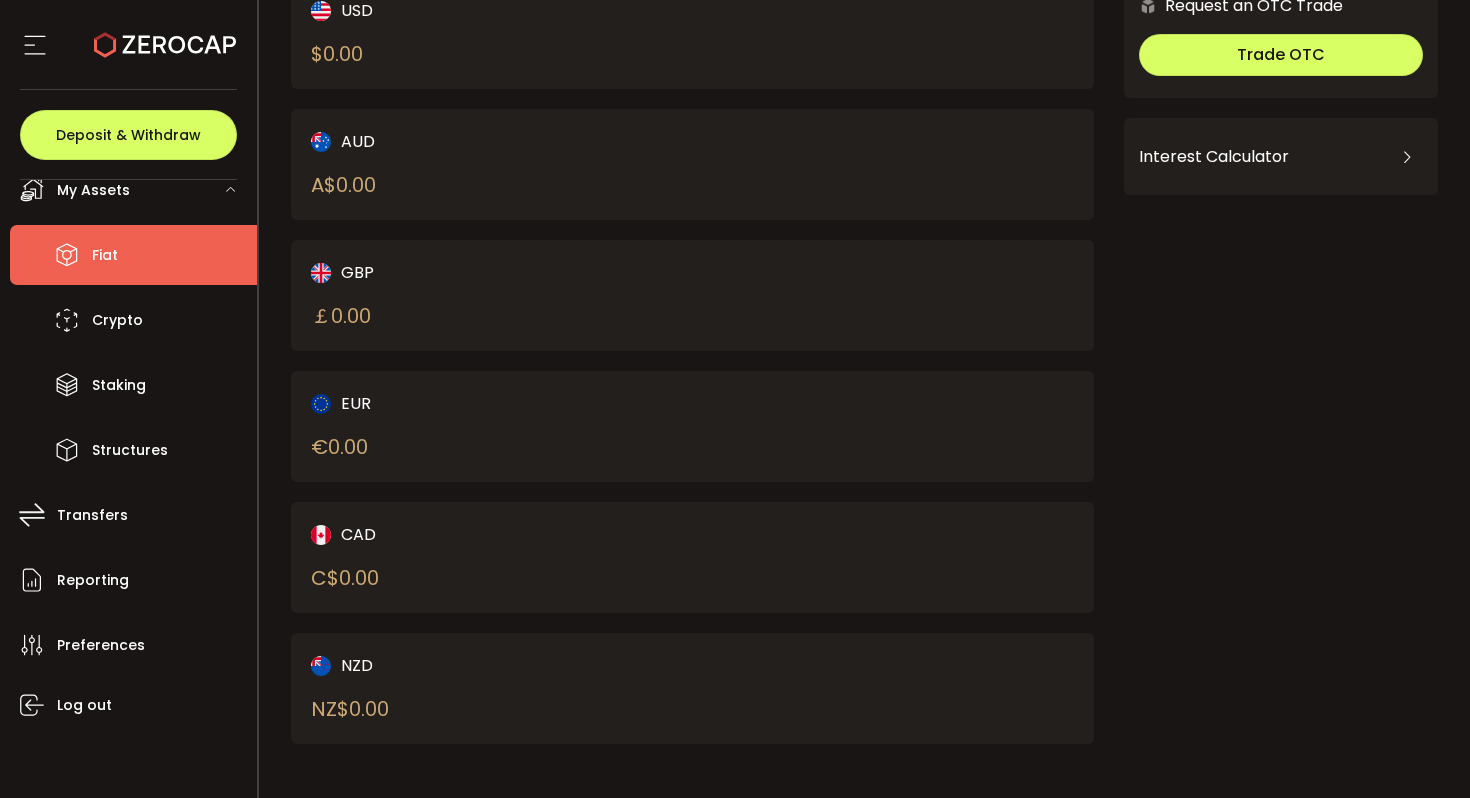 scroll, scrollTop: 0, scrollLeft: 0, axis: both 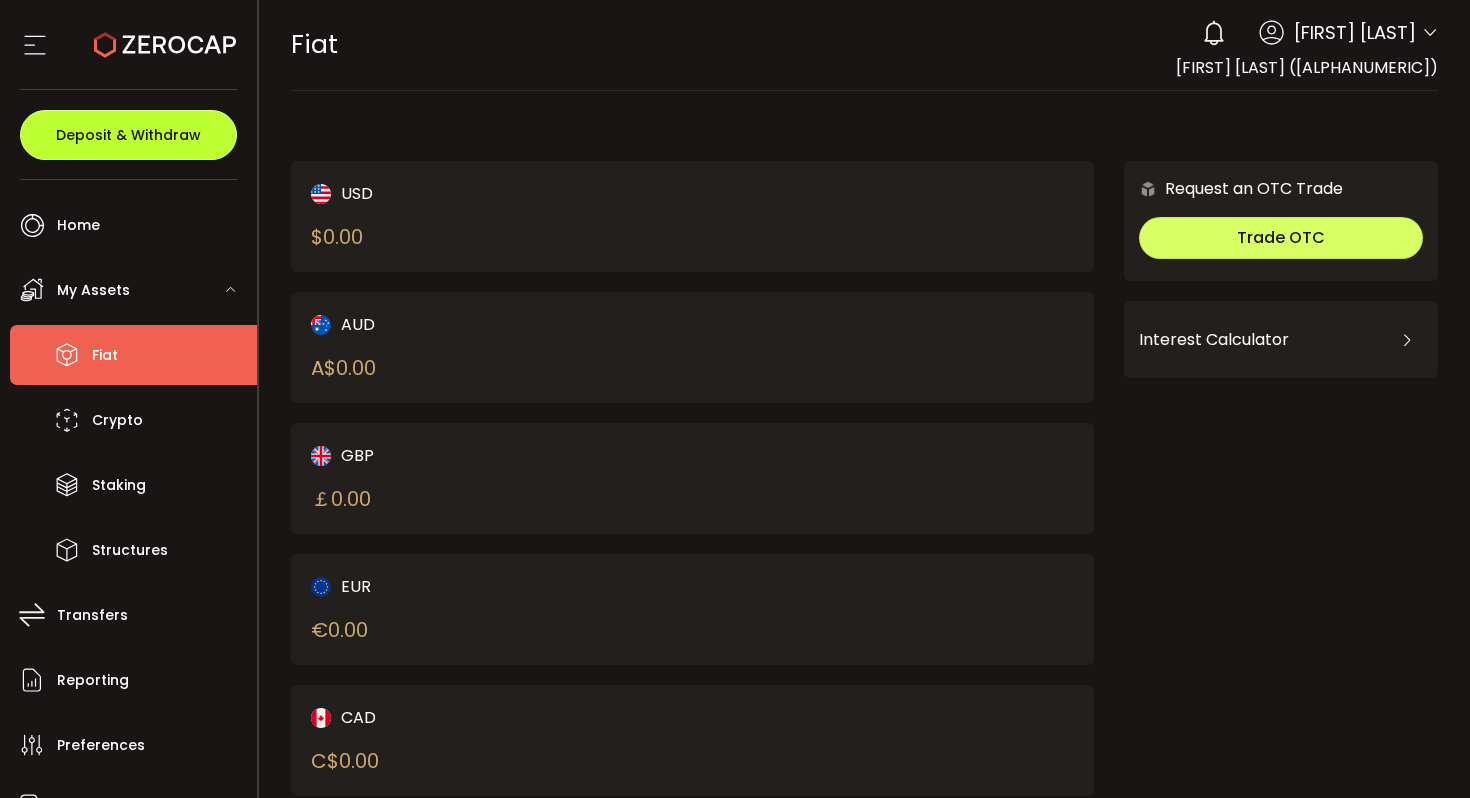 click on "Deposit & Withdraw" at bounding box center (128, 135) 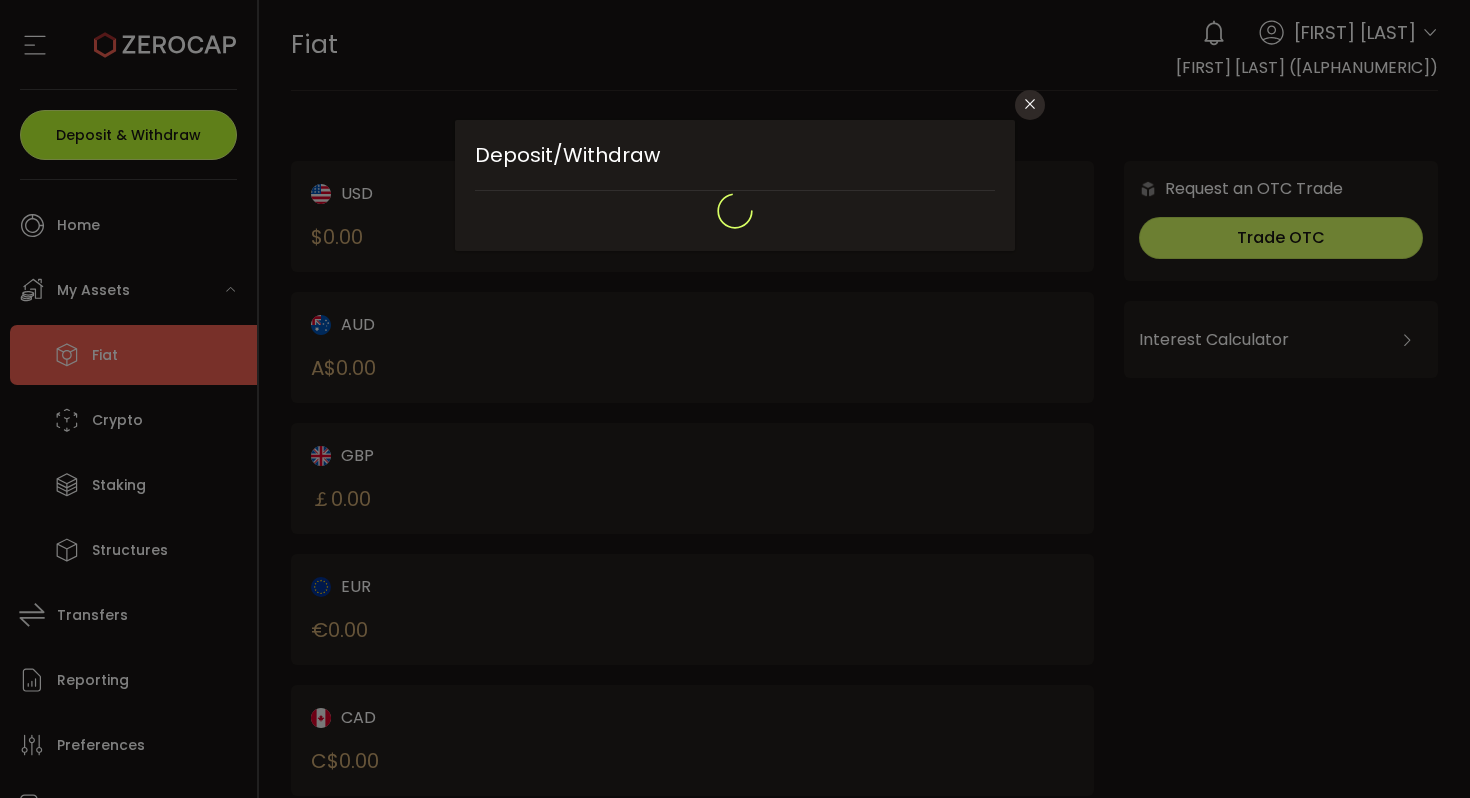 type on "**********" 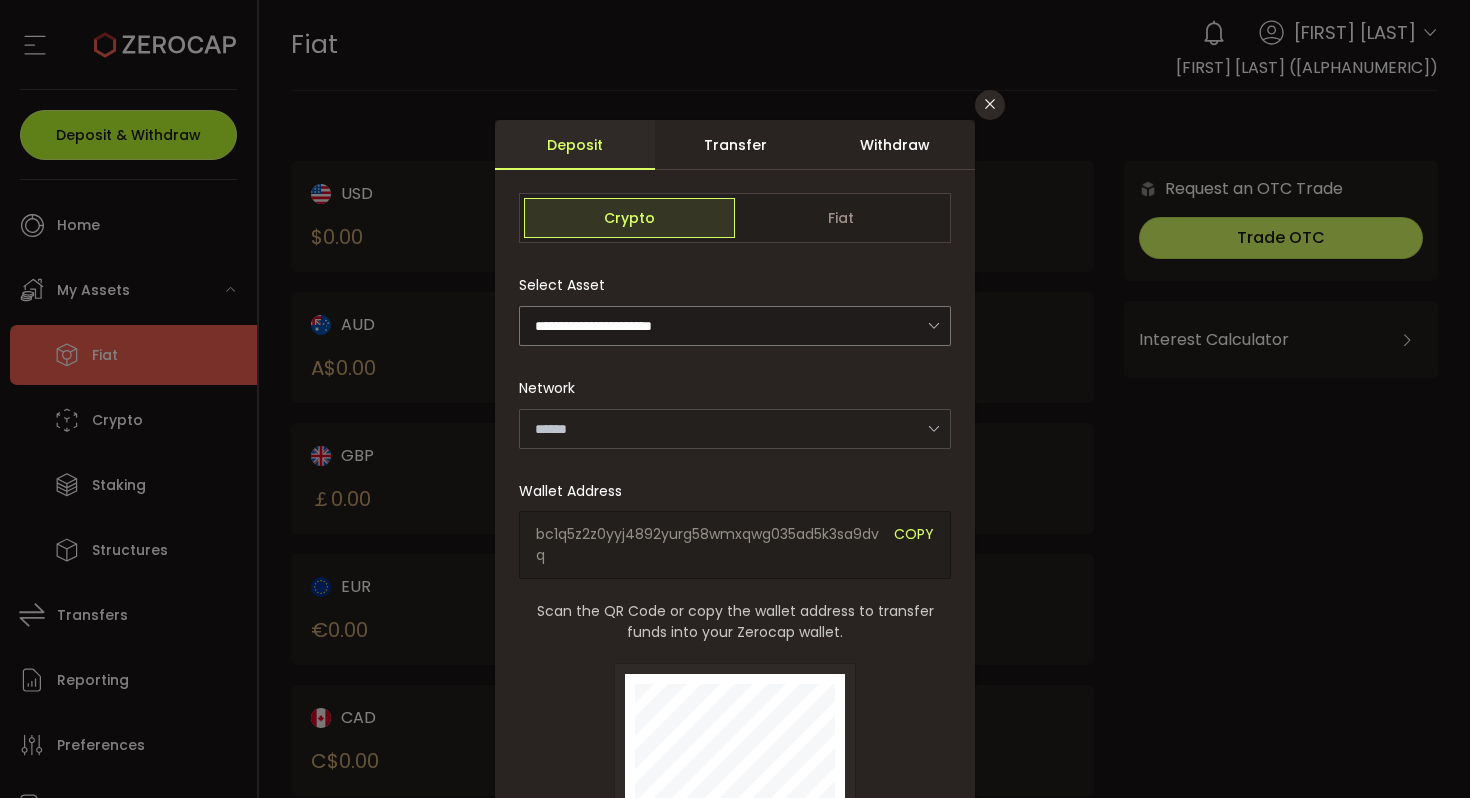 type on "*******" 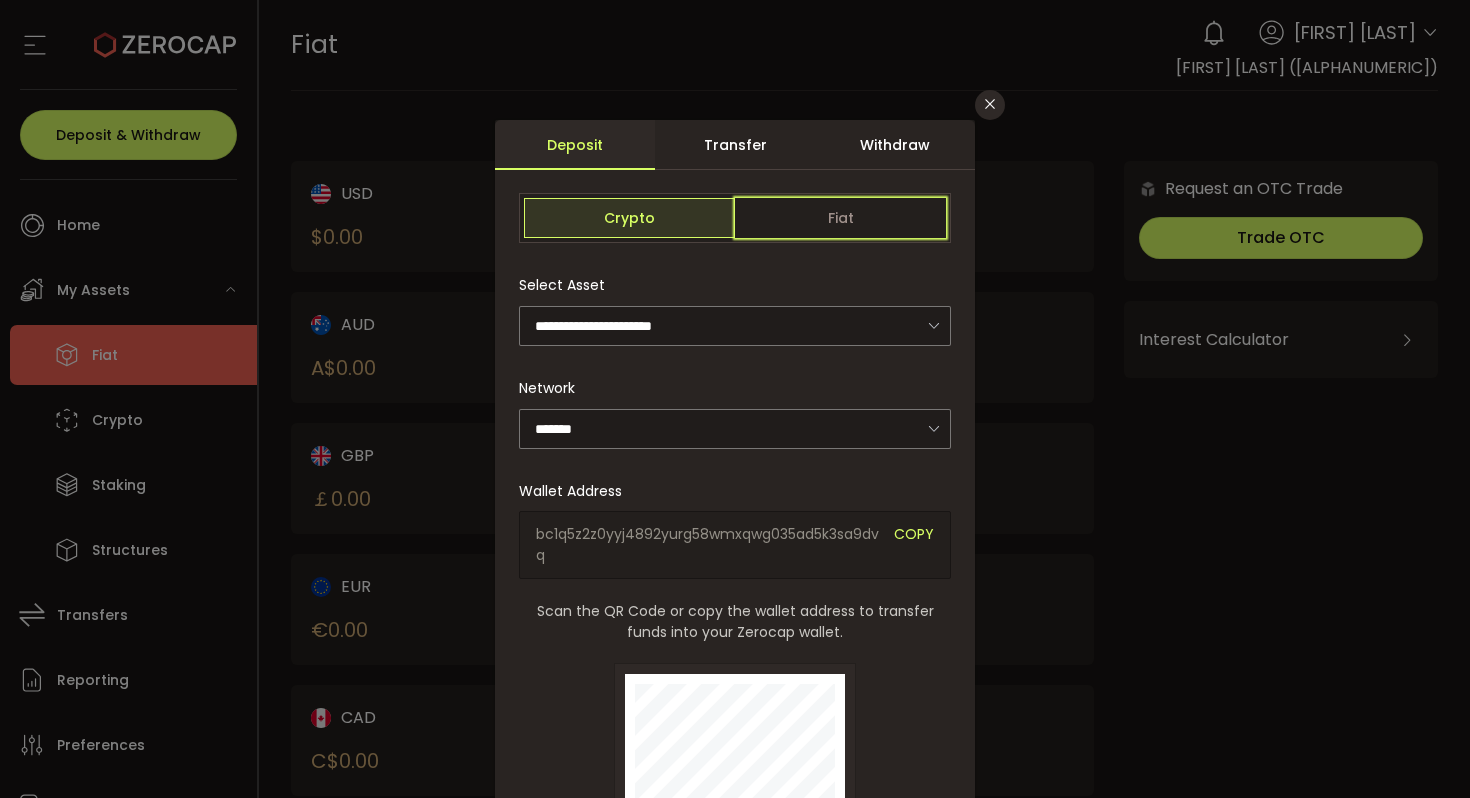 click on "Fiat" at bounding box center (840, 218) 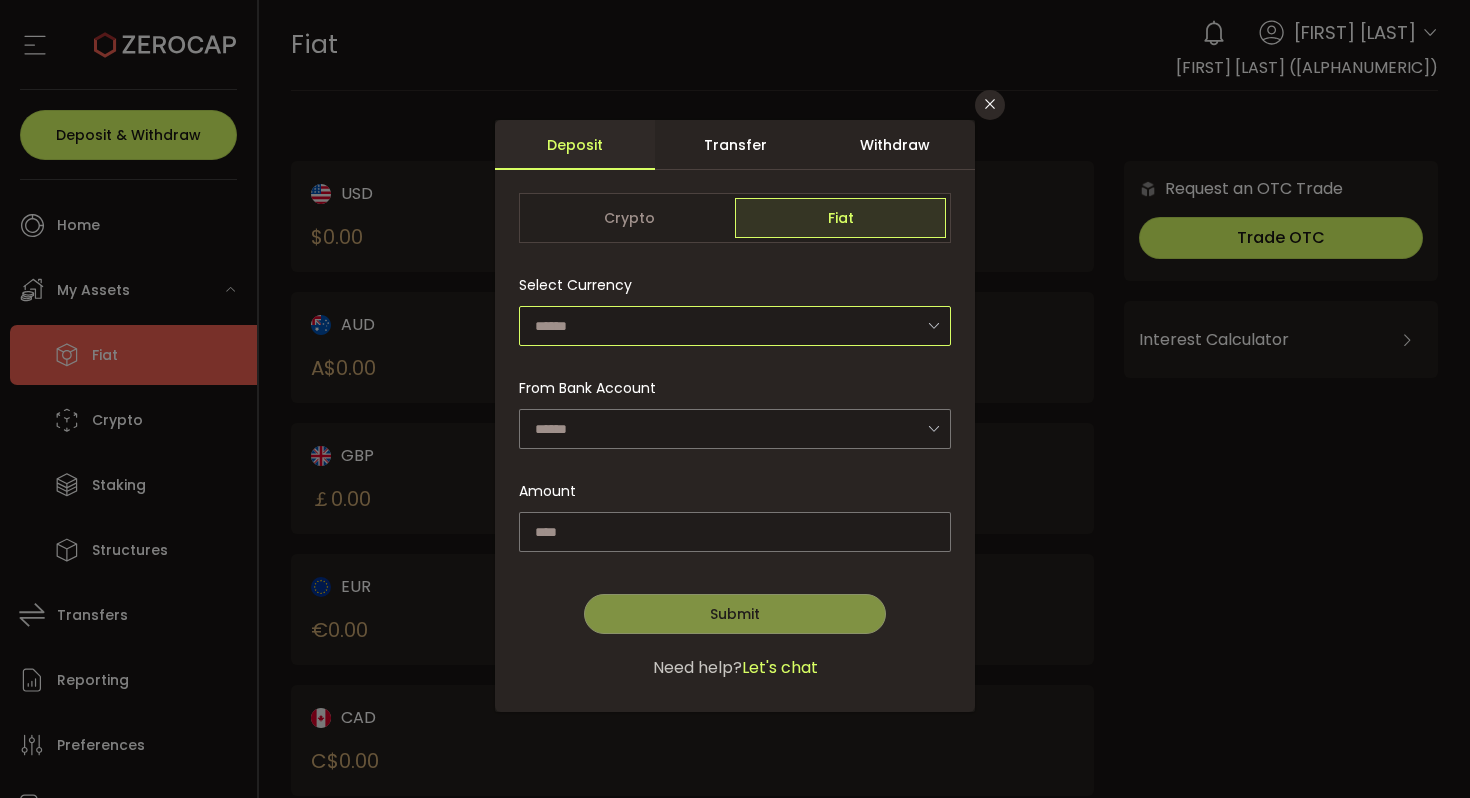 click at bounding box center [735, 326] 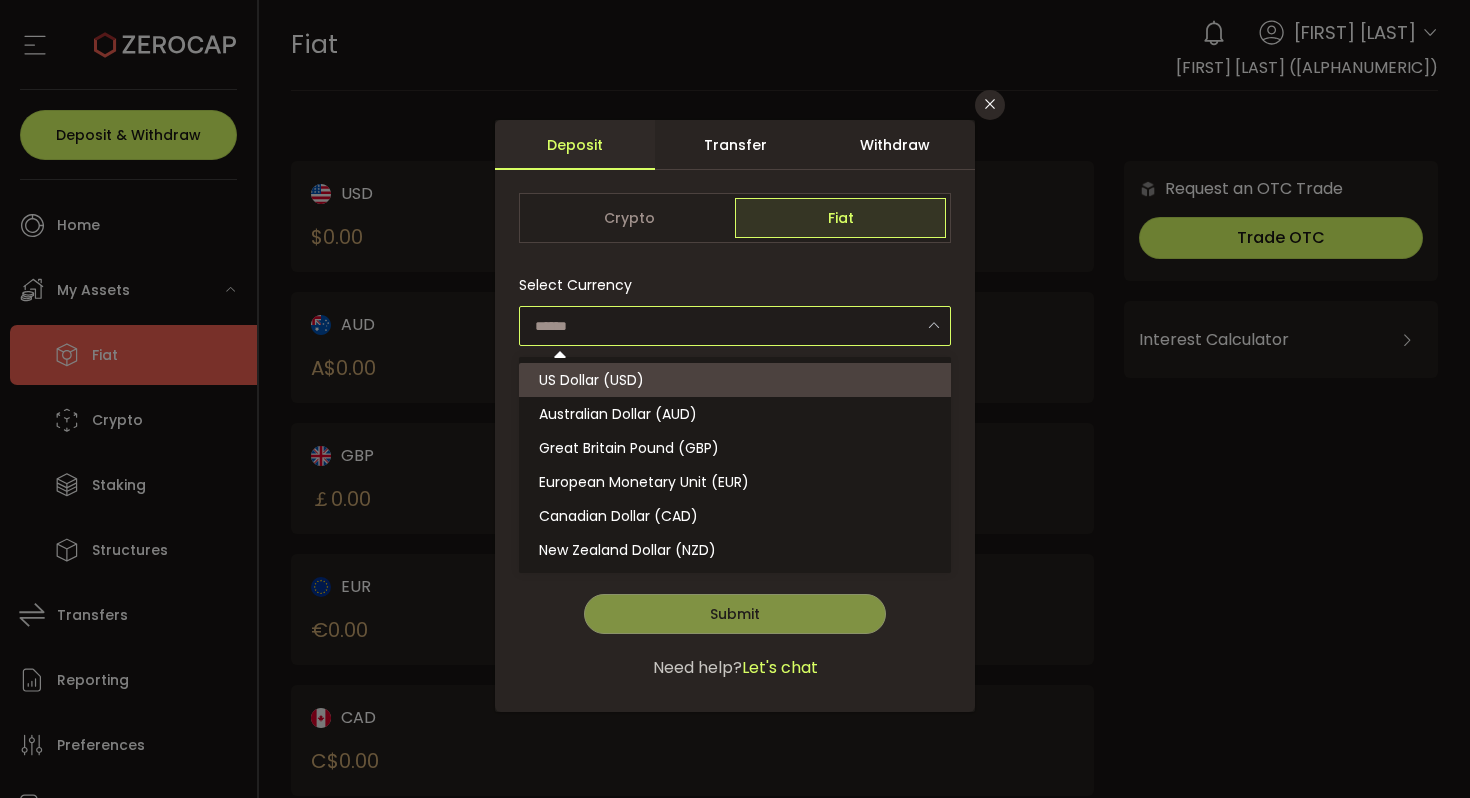 click on "US Dollar (USD)" at bounding box center [738, 380] 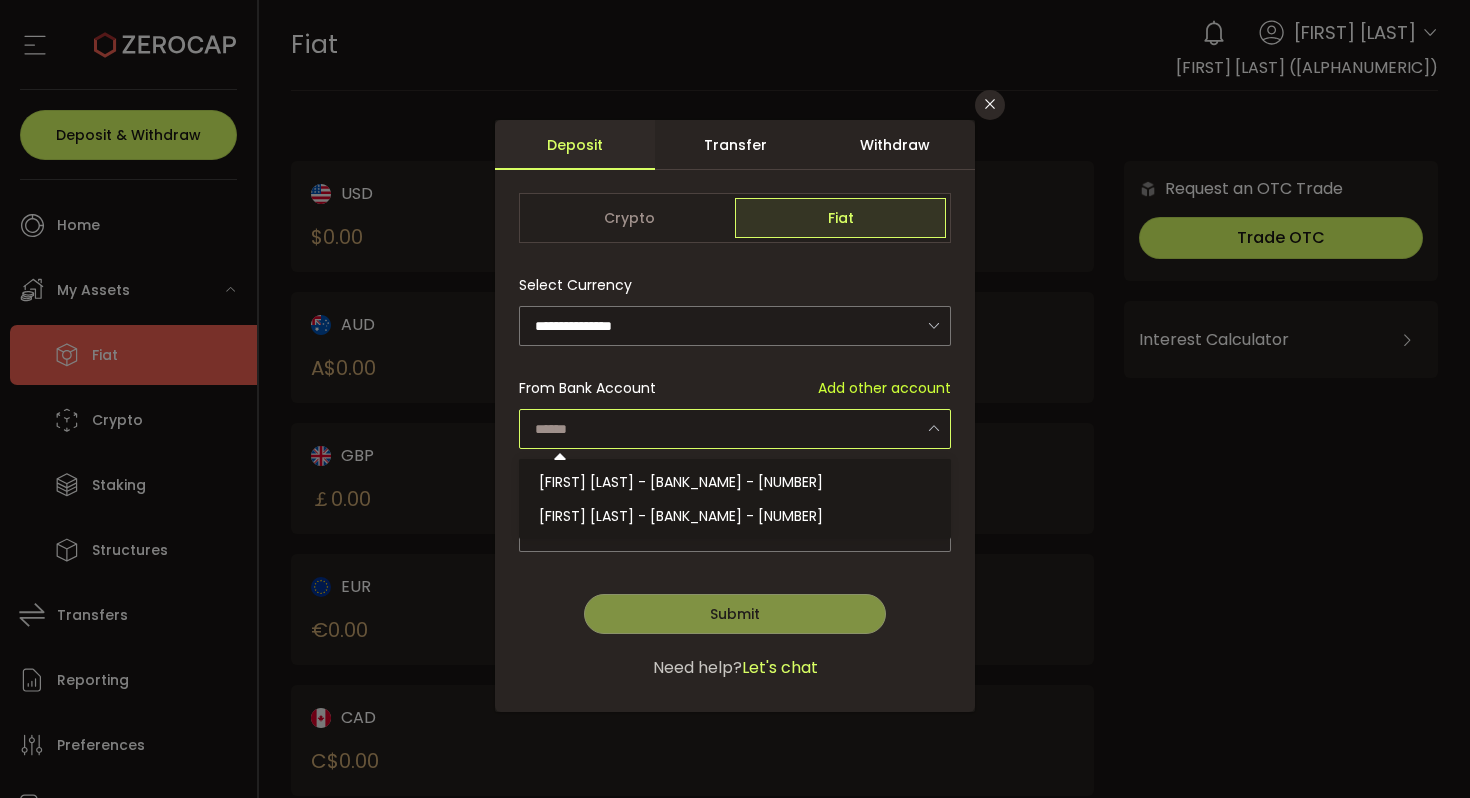 click at bounding box center (735, 429) 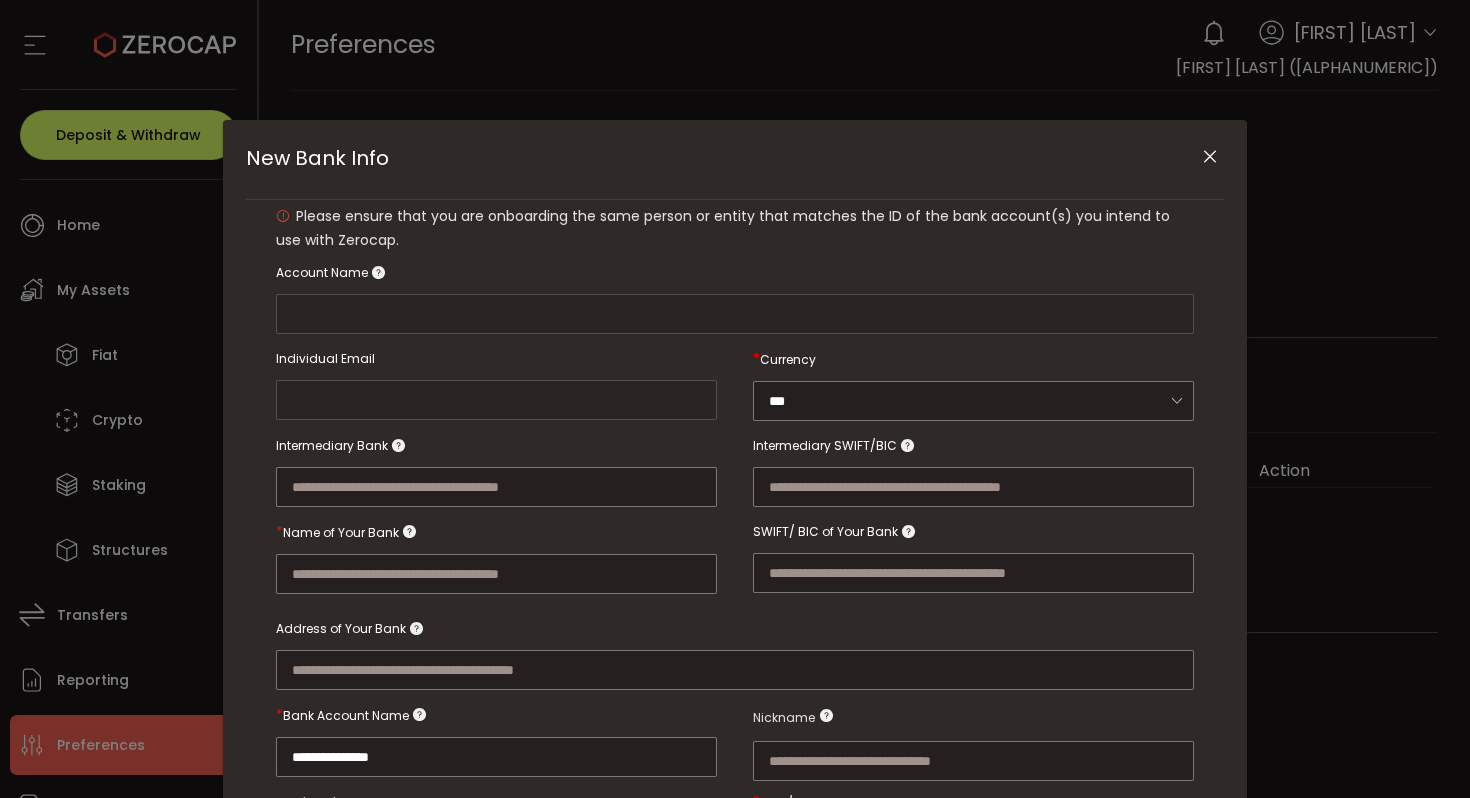 type on "**********" 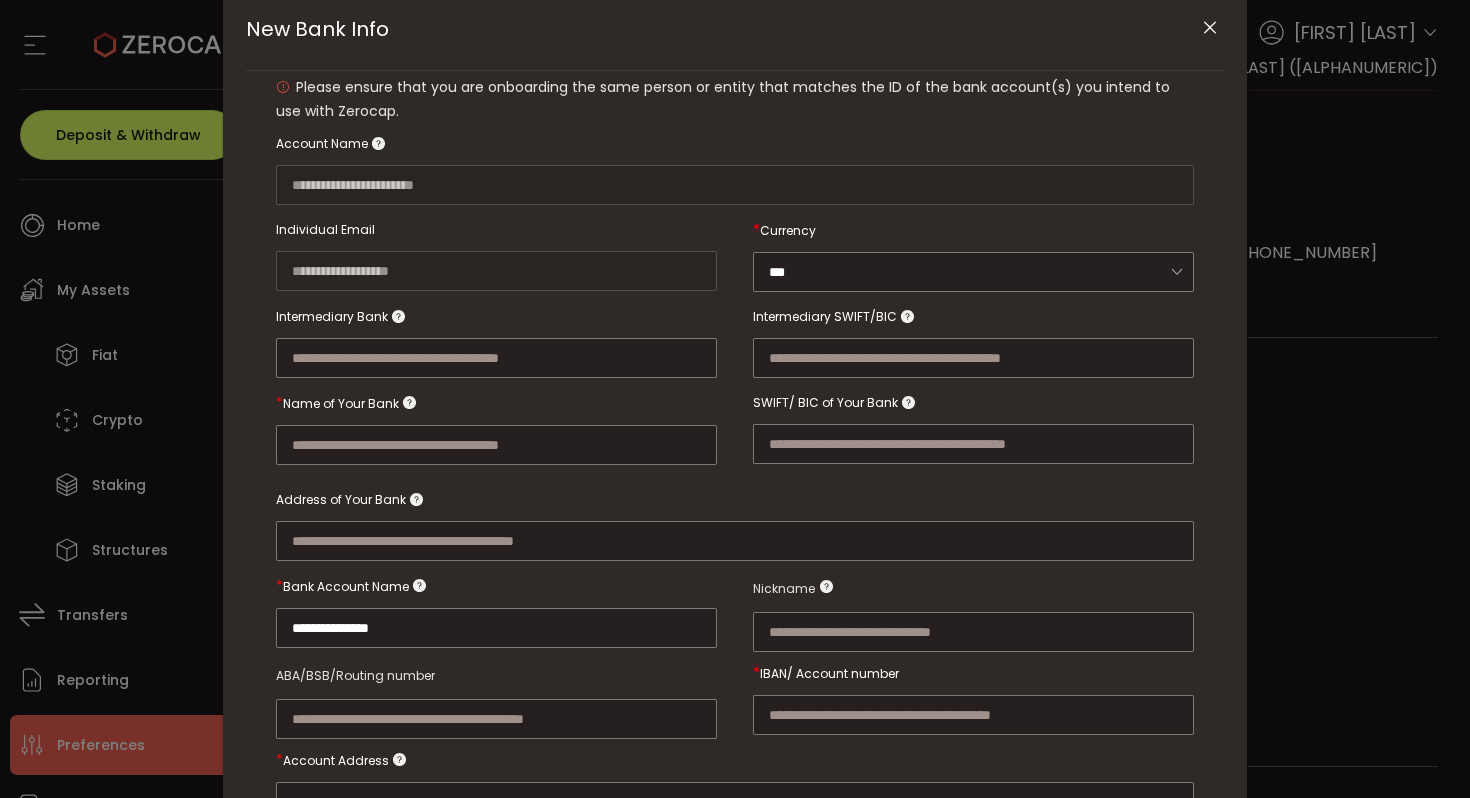 scroll, scrollTop: 137, scrollLeft: 0, axis: vertical 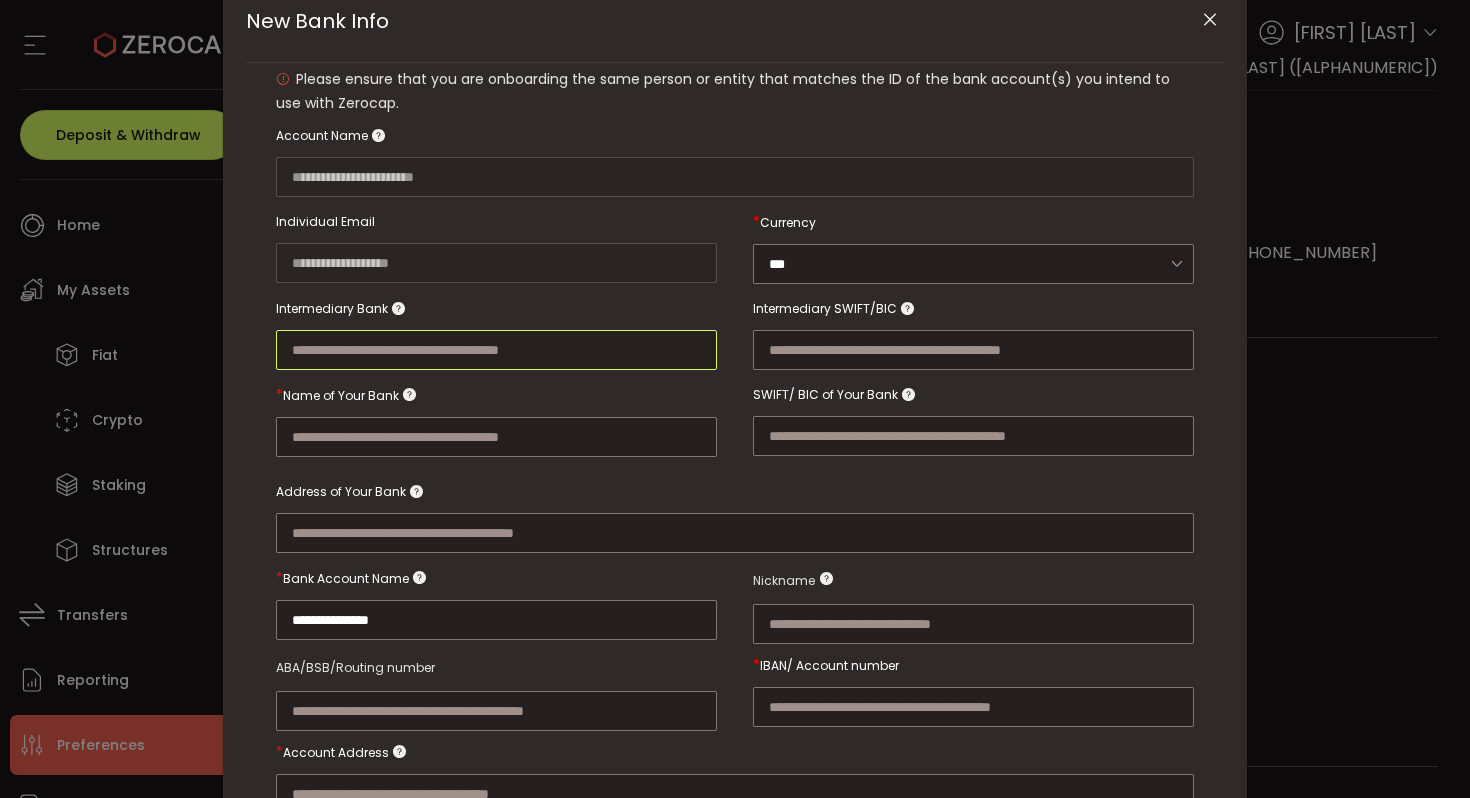 click at bounding box center (496, 350) 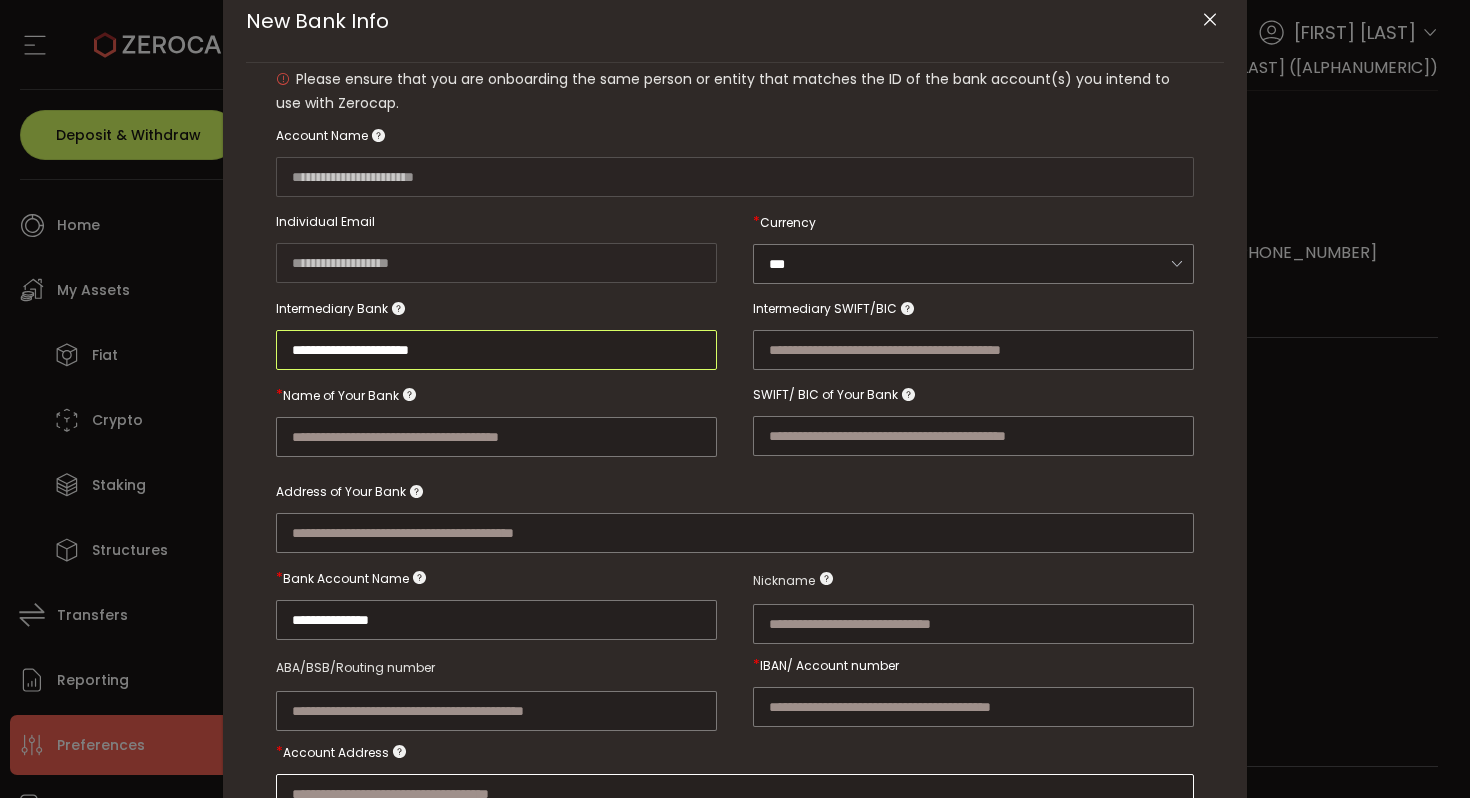 type on "**********" 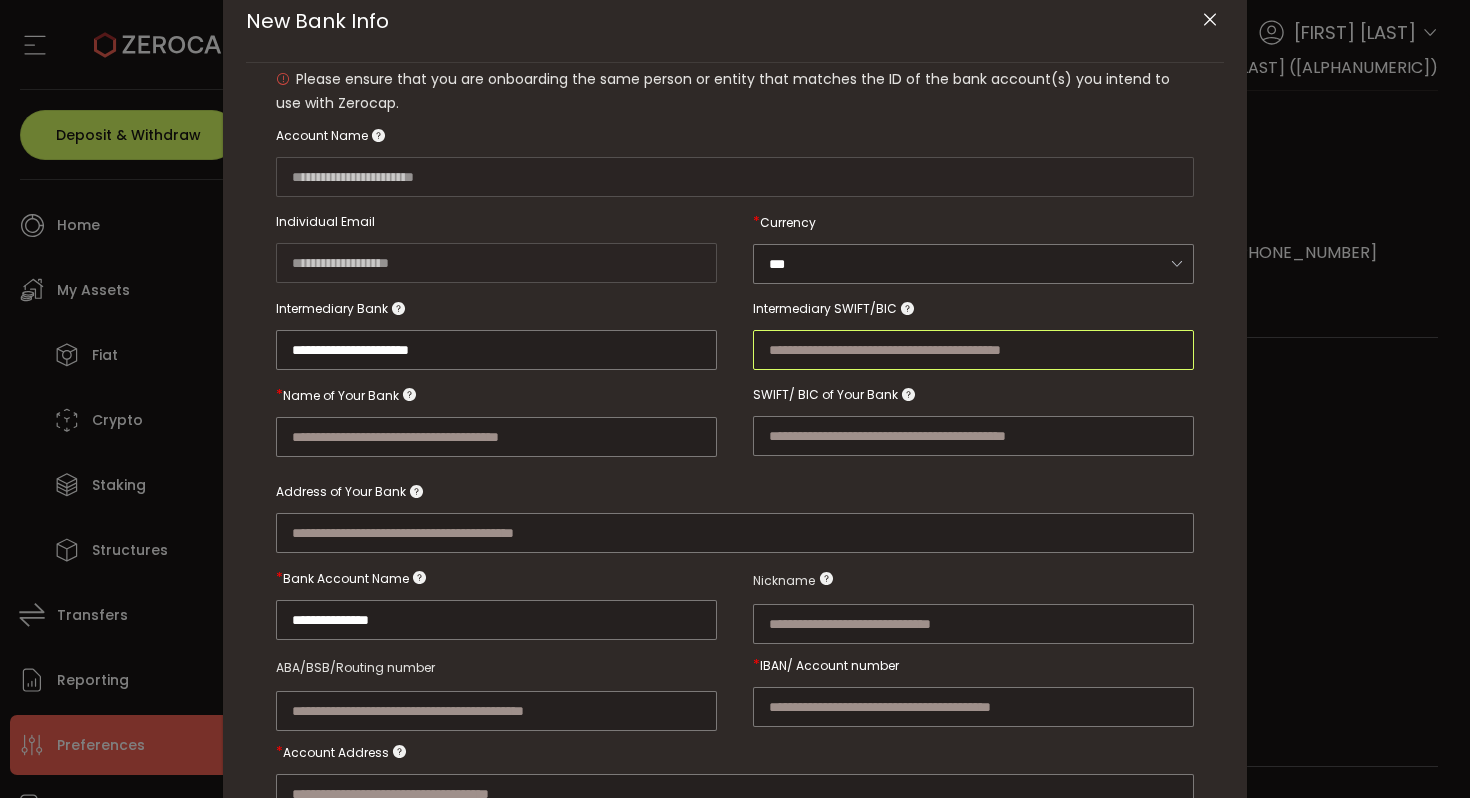 click at bounding box center (973, 350) 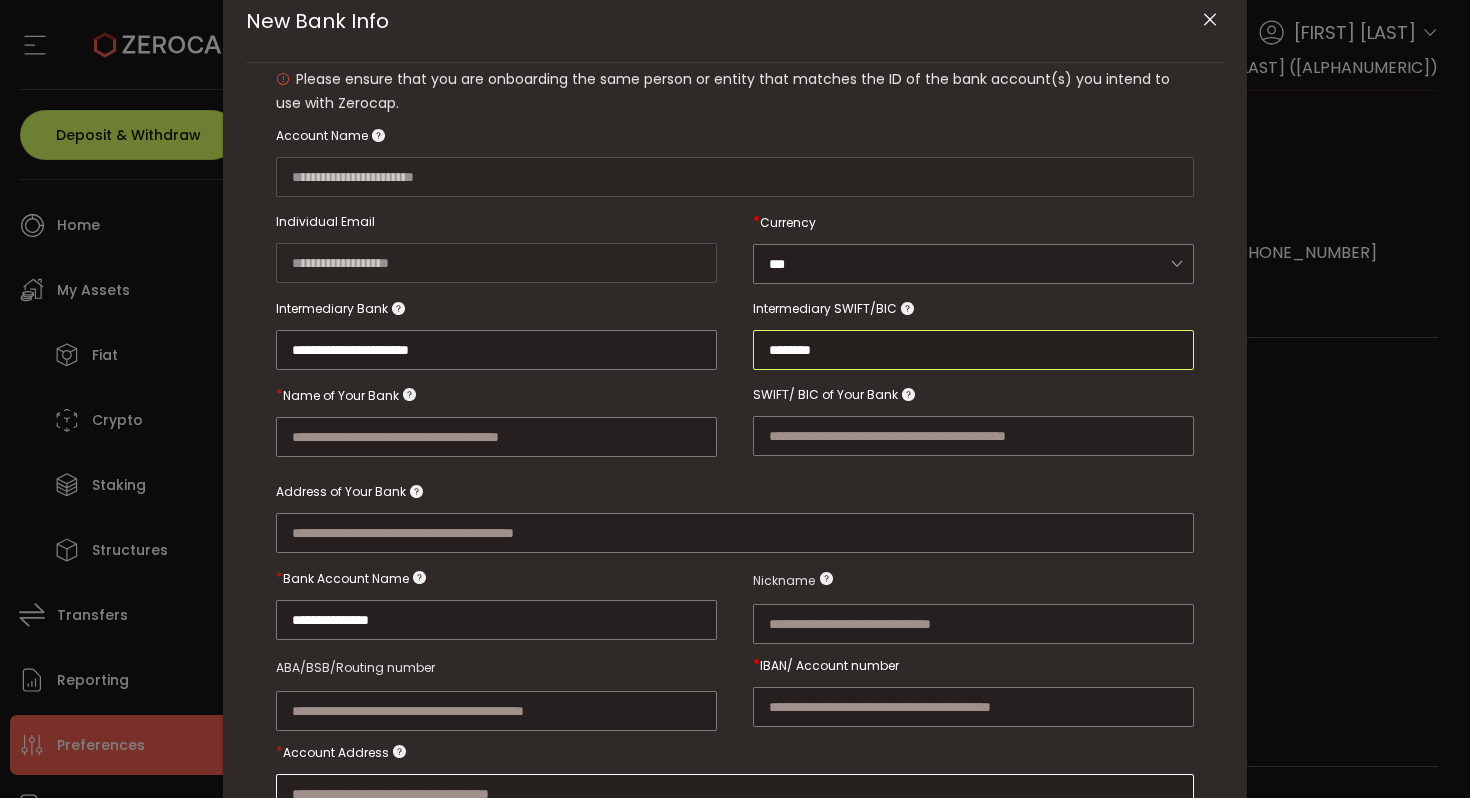 type on "********" 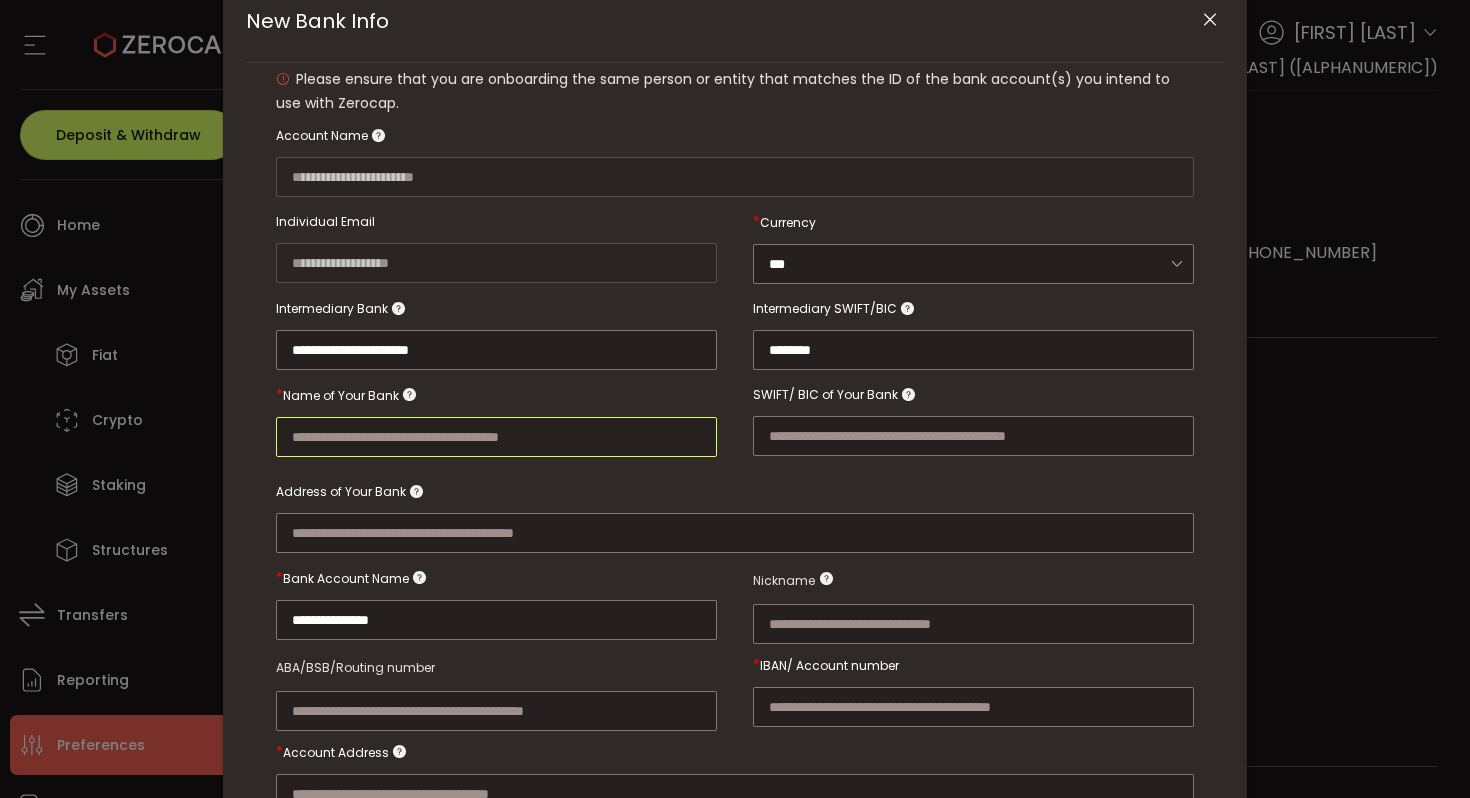 click at bounding box center (496, 437) 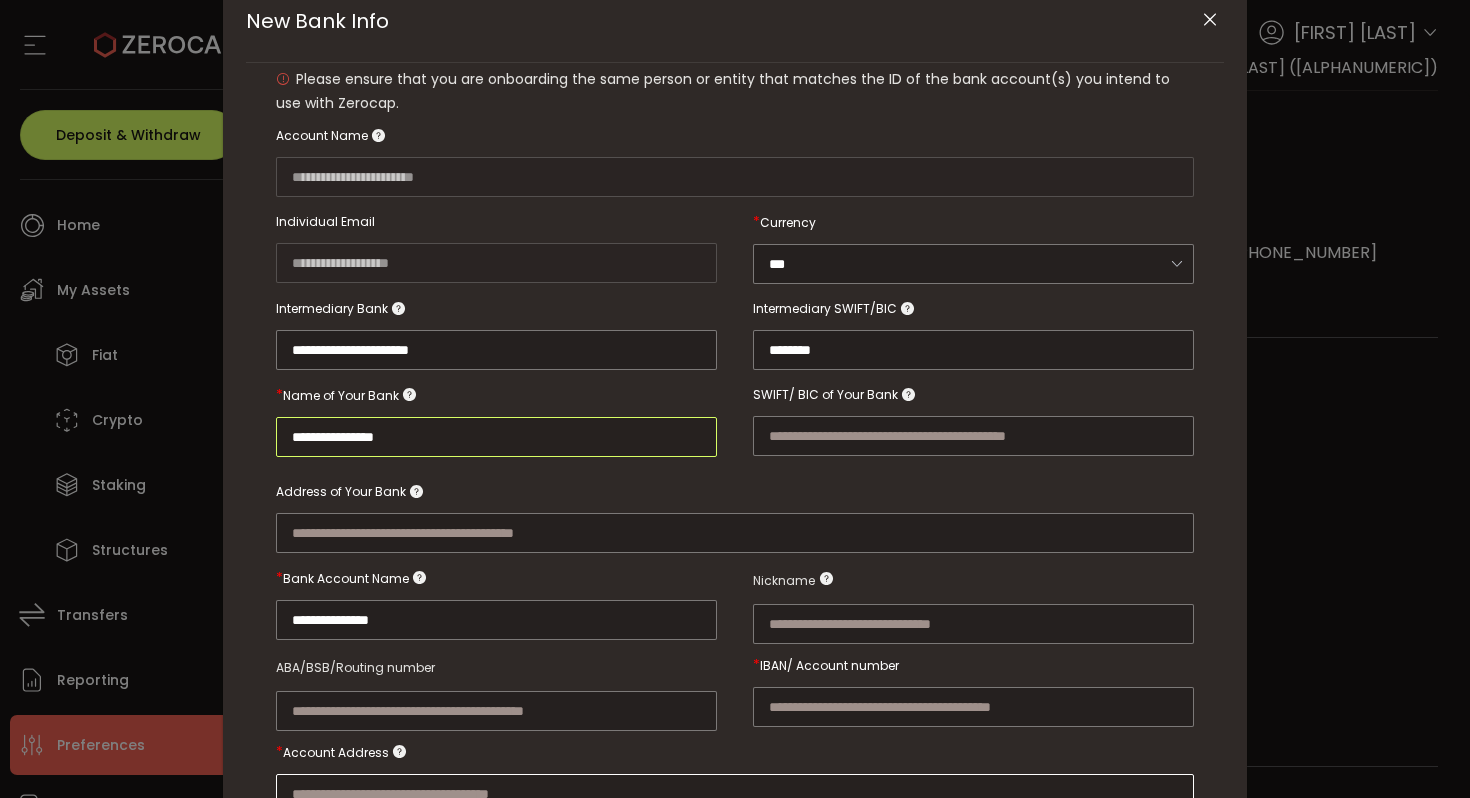 type on "**********" 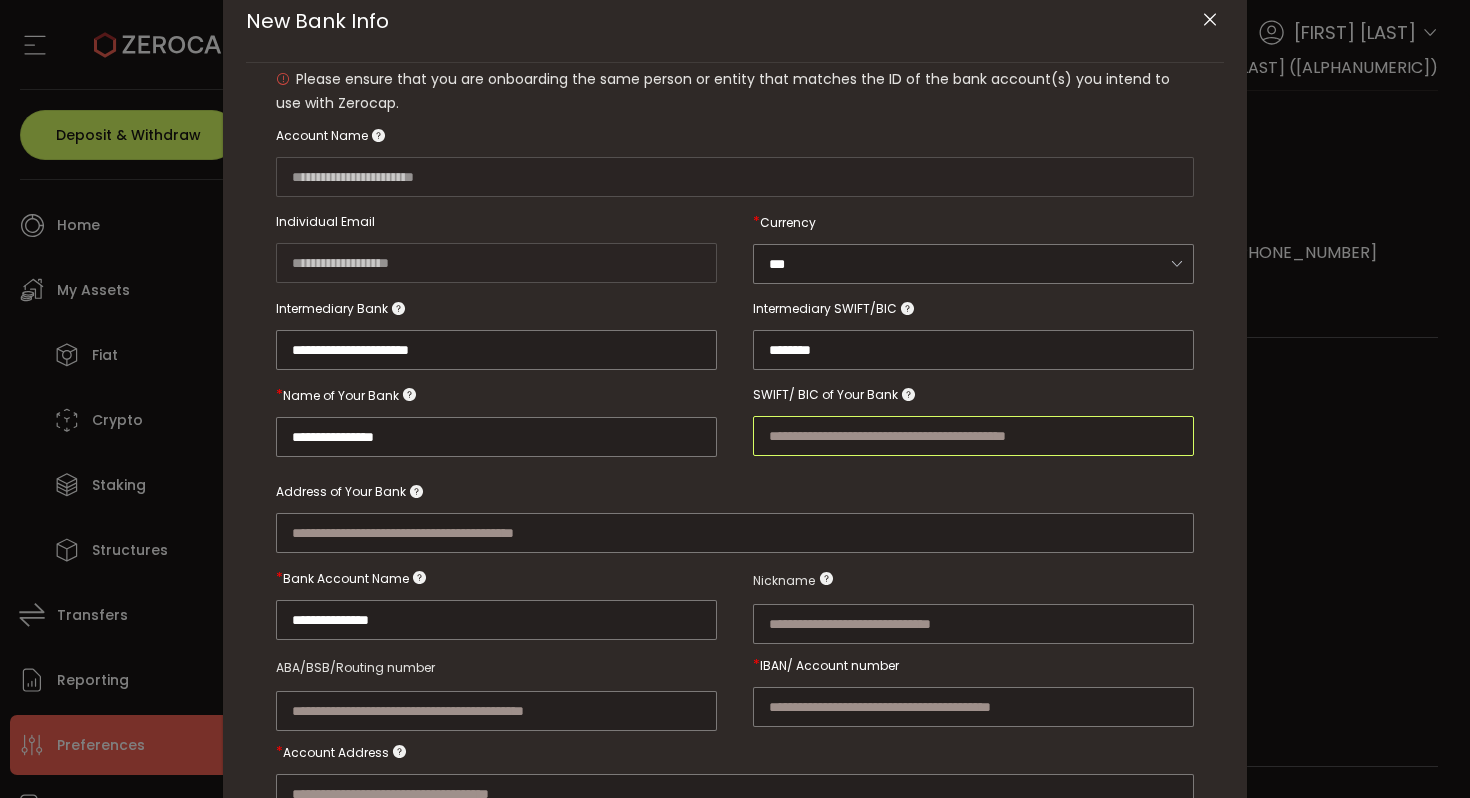 click at bounding box center (973, 436) 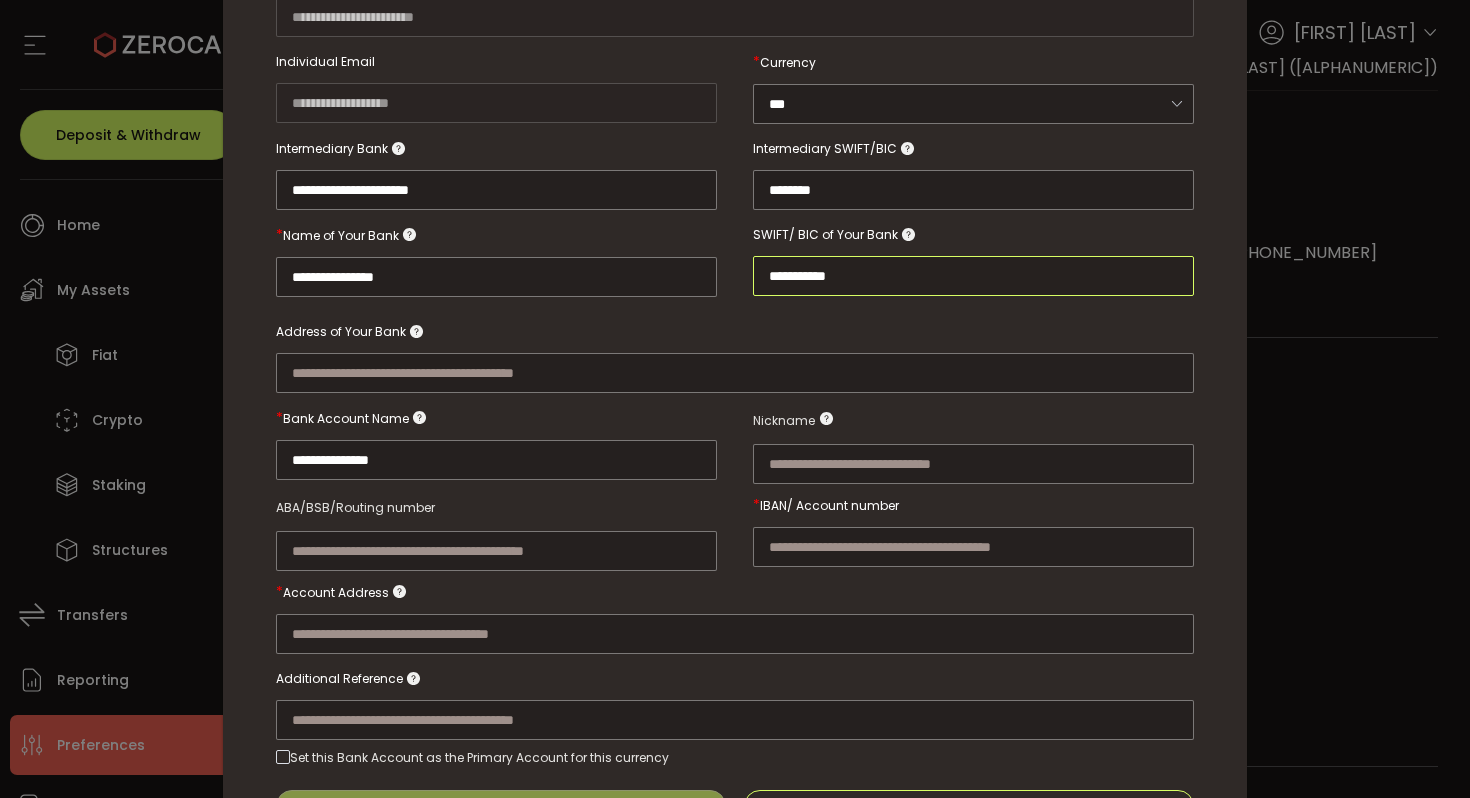 scroll, scrollTop: 300, scrollLeft: 0, axis: vertical 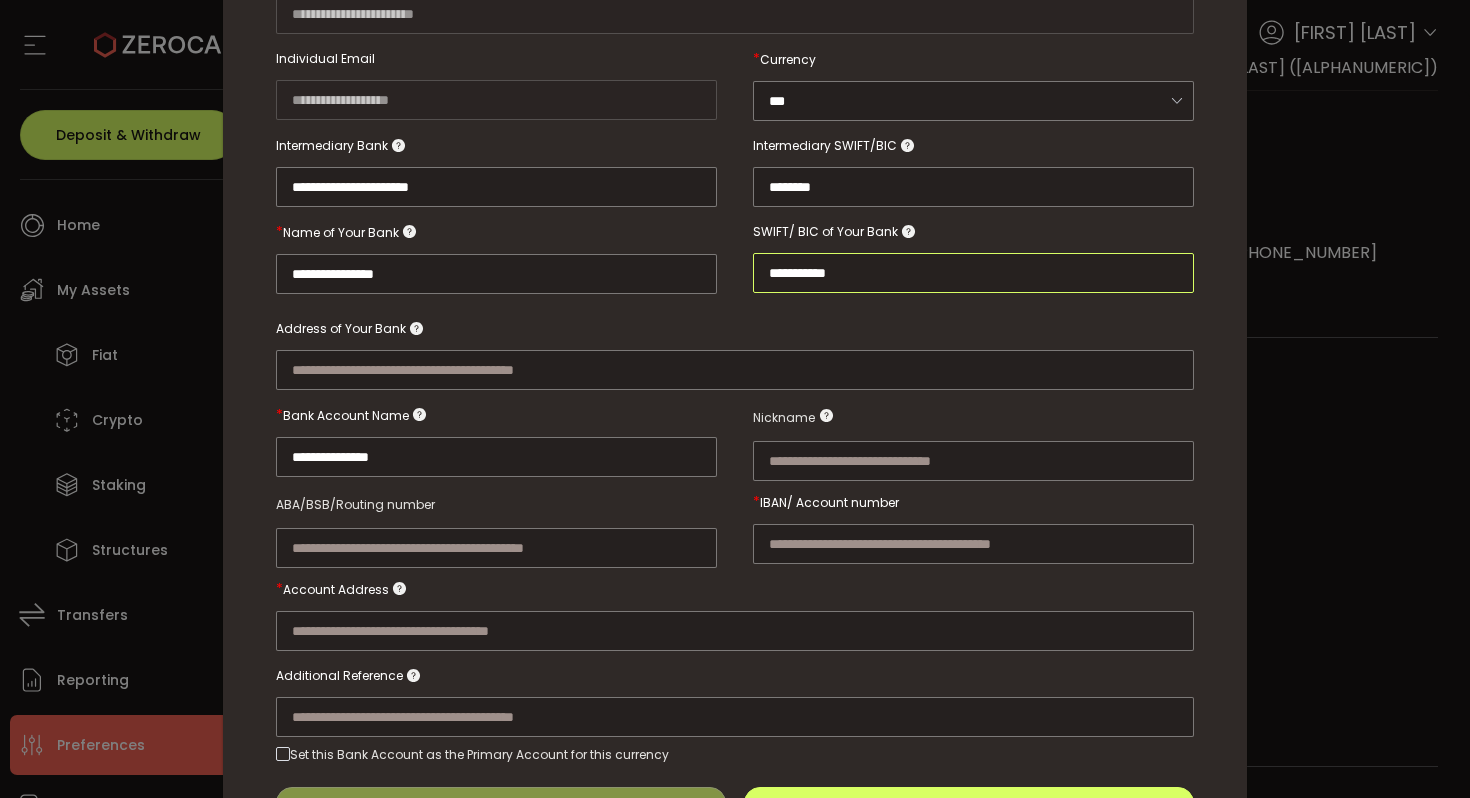 type on "**********" 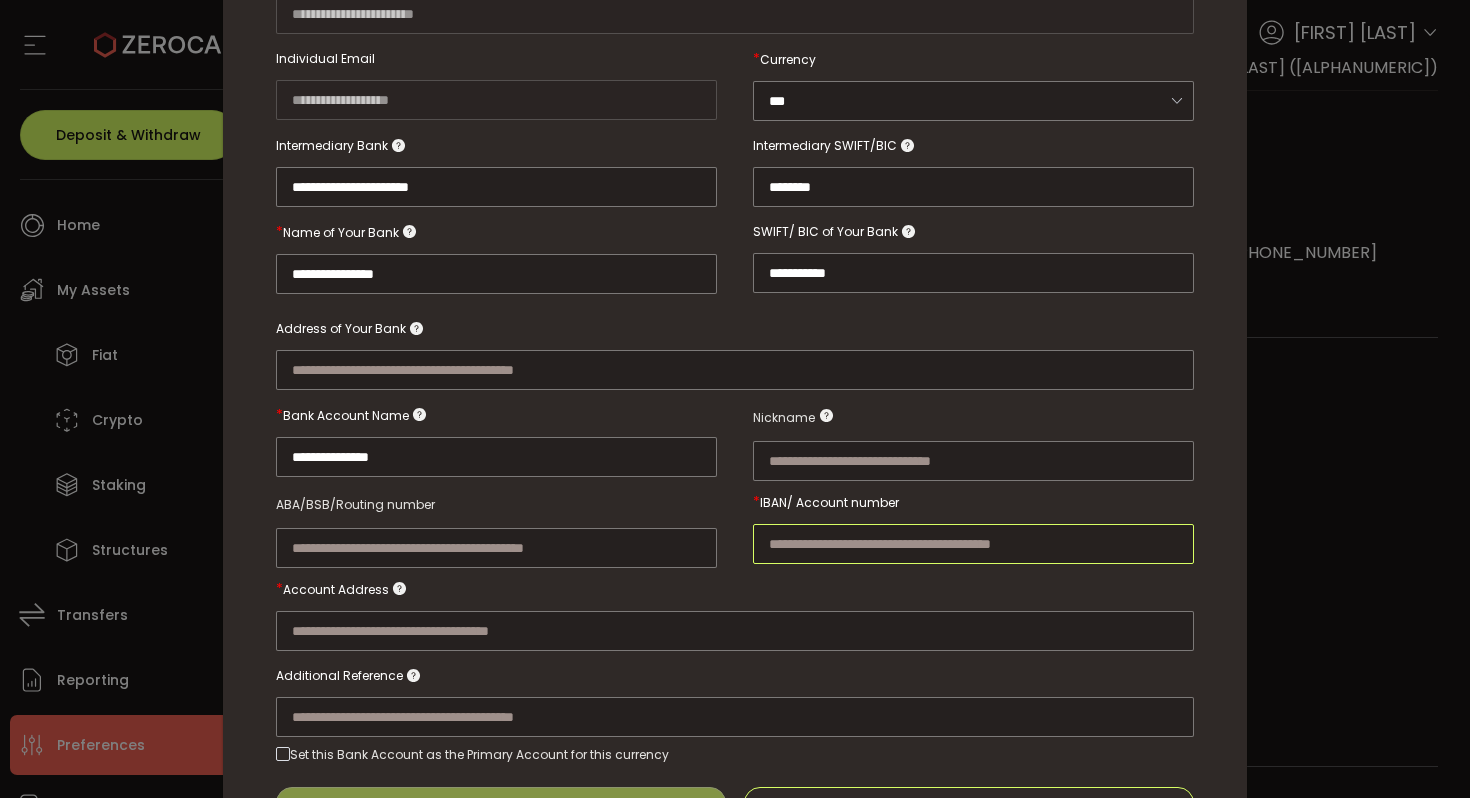 click at bounding box center (973, 544) 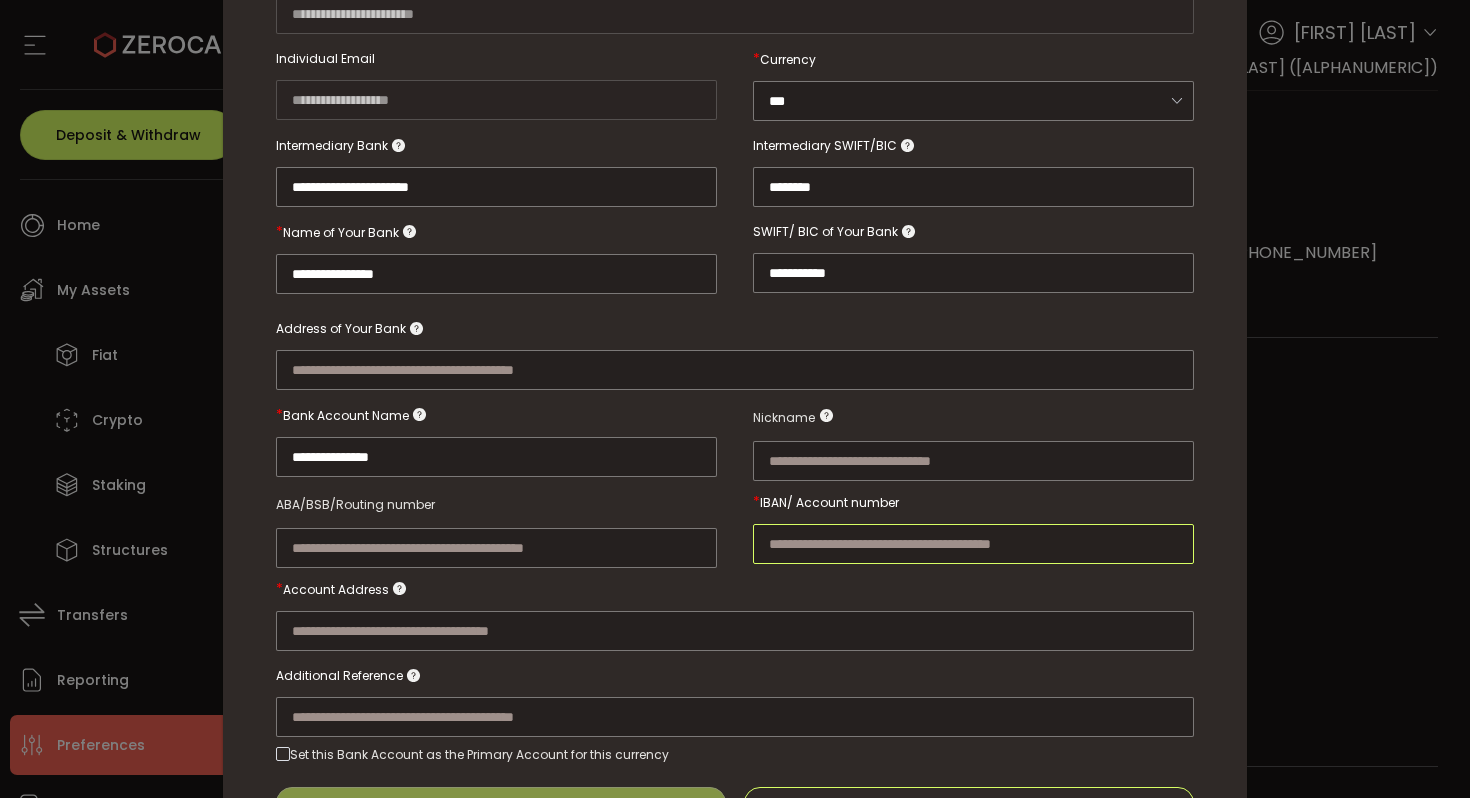 paste on "**********" 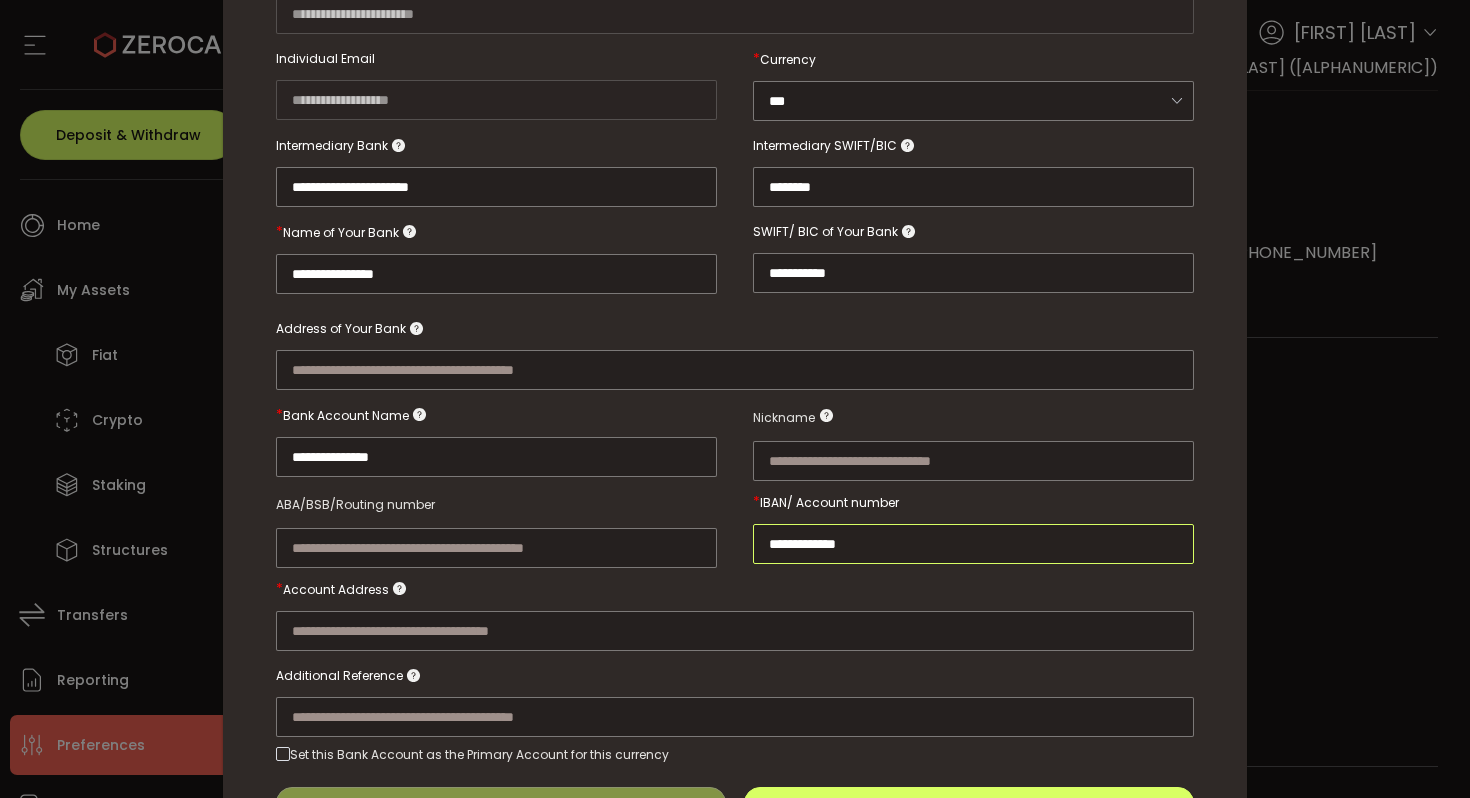type on "**********" 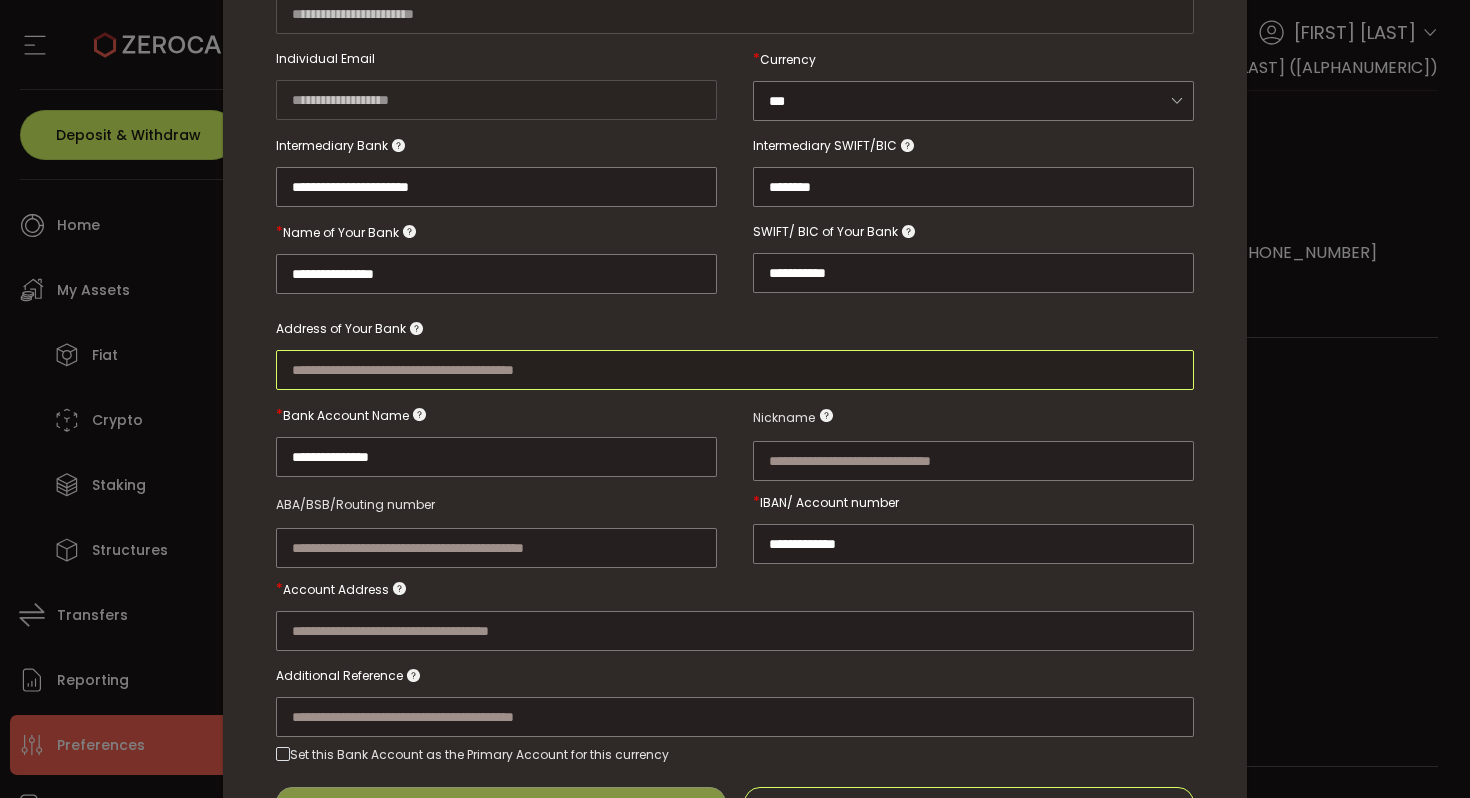 click at bounding box center [735, 370] 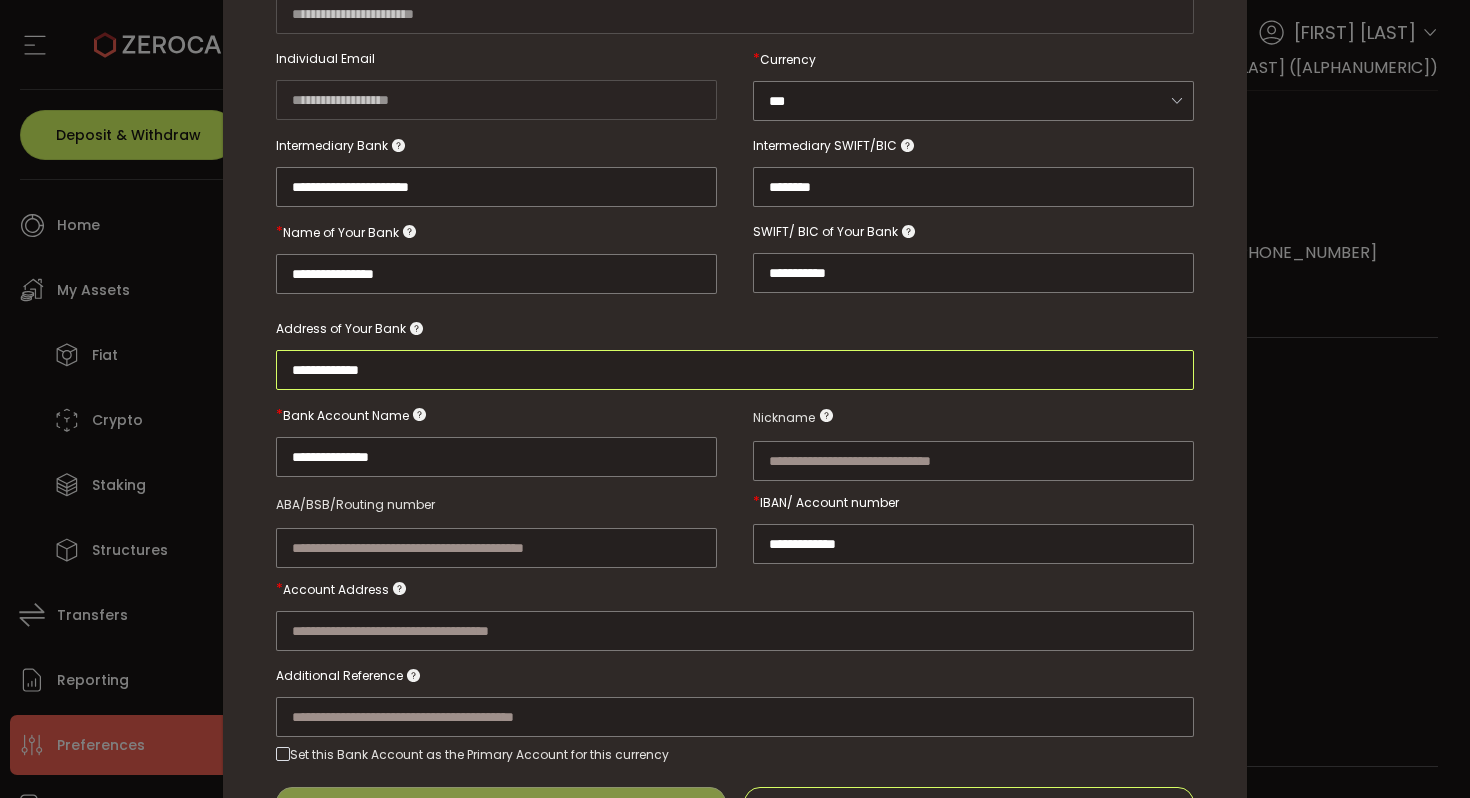 paste on "**********" 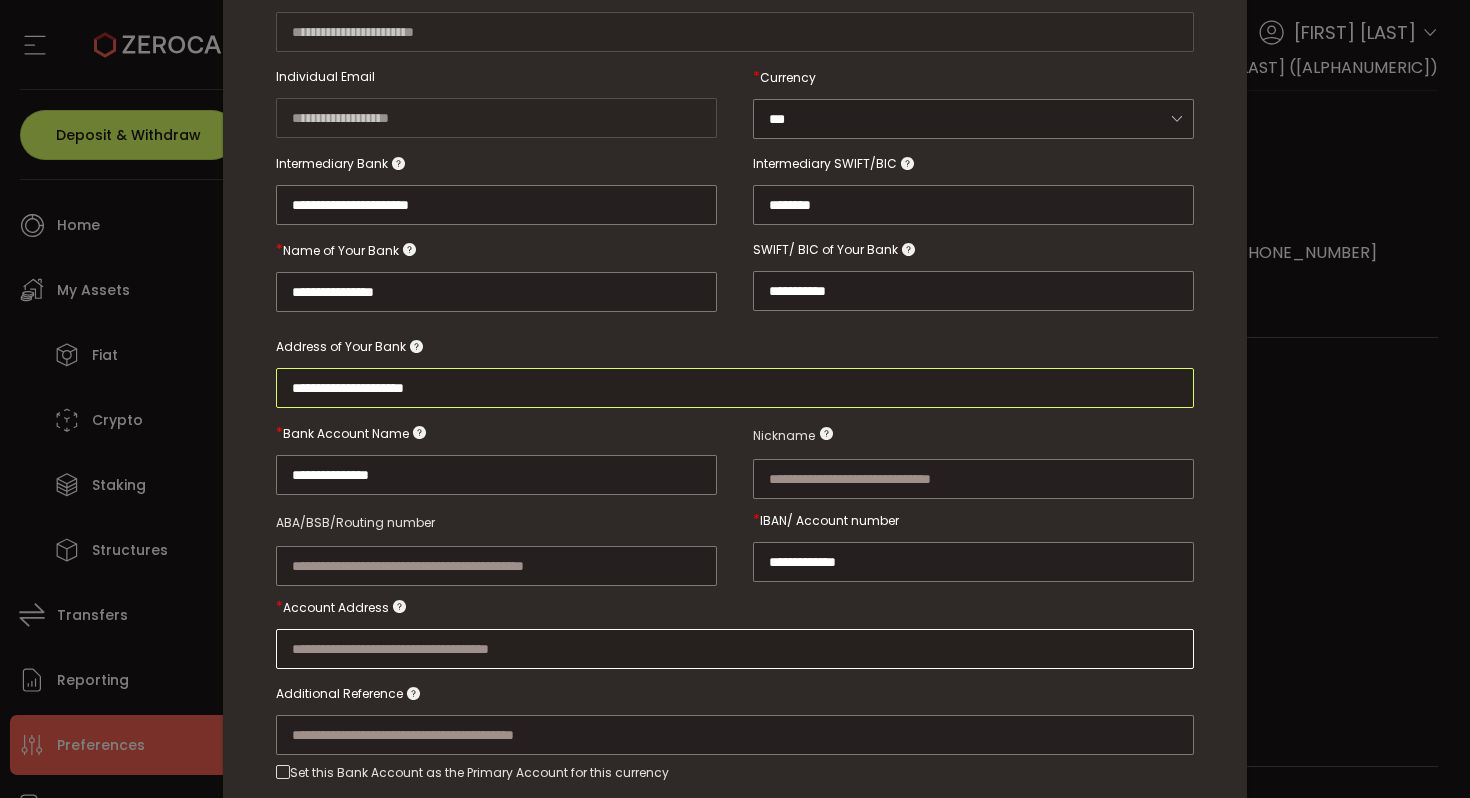 scroll, scrollTop: 404, scrollLeft: 0, axis: vertical 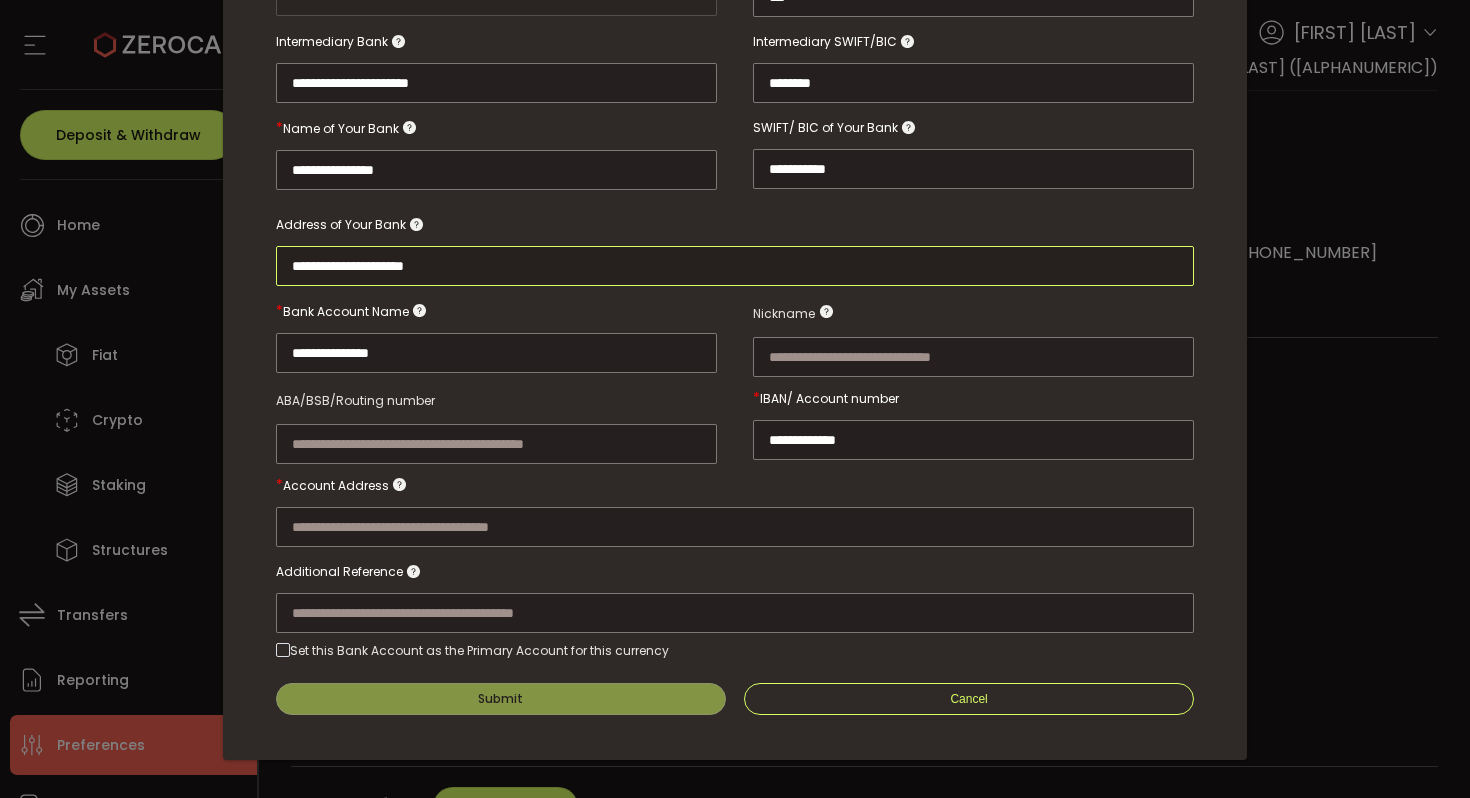 type on "**********" 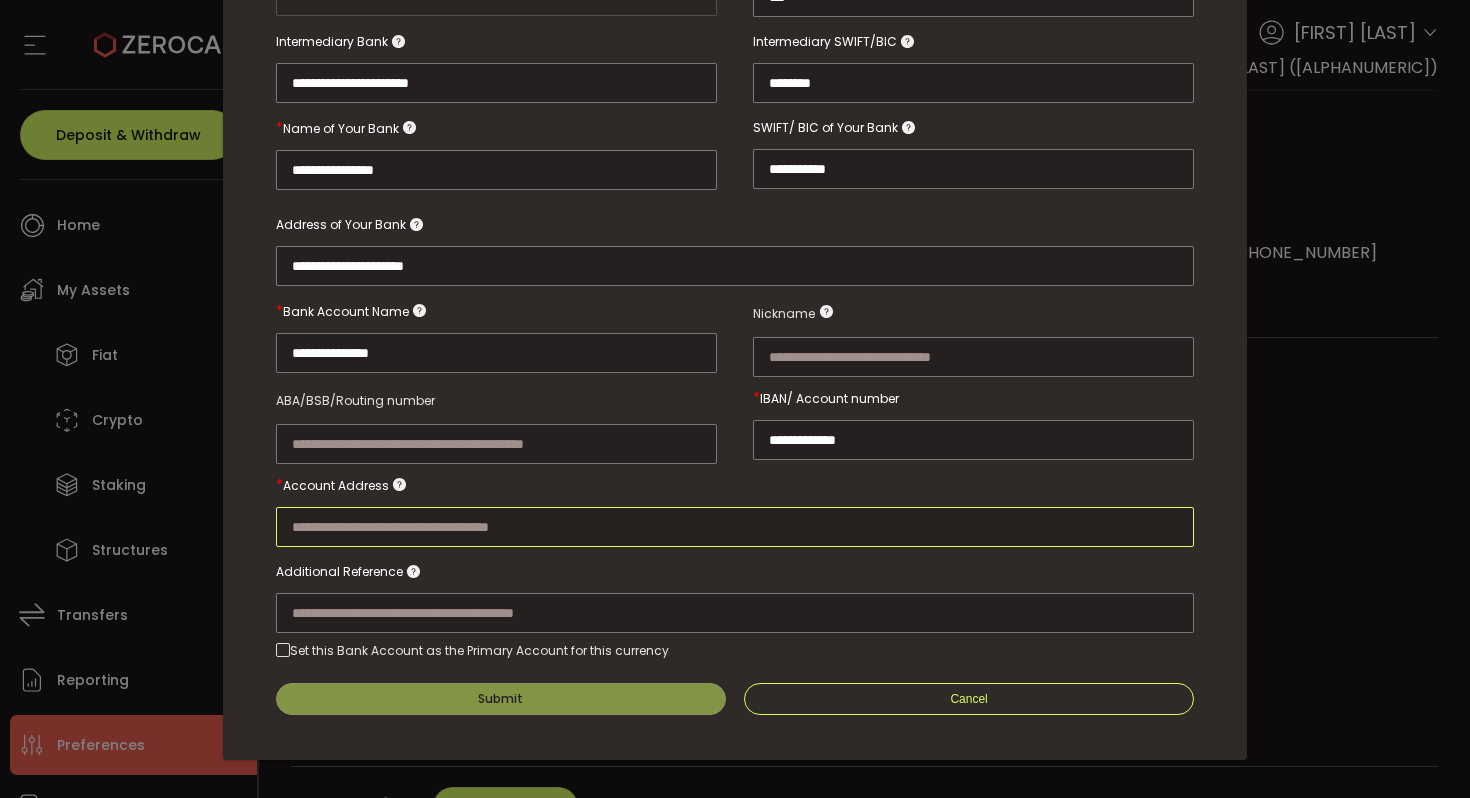 click at bounding box center (735, 527) 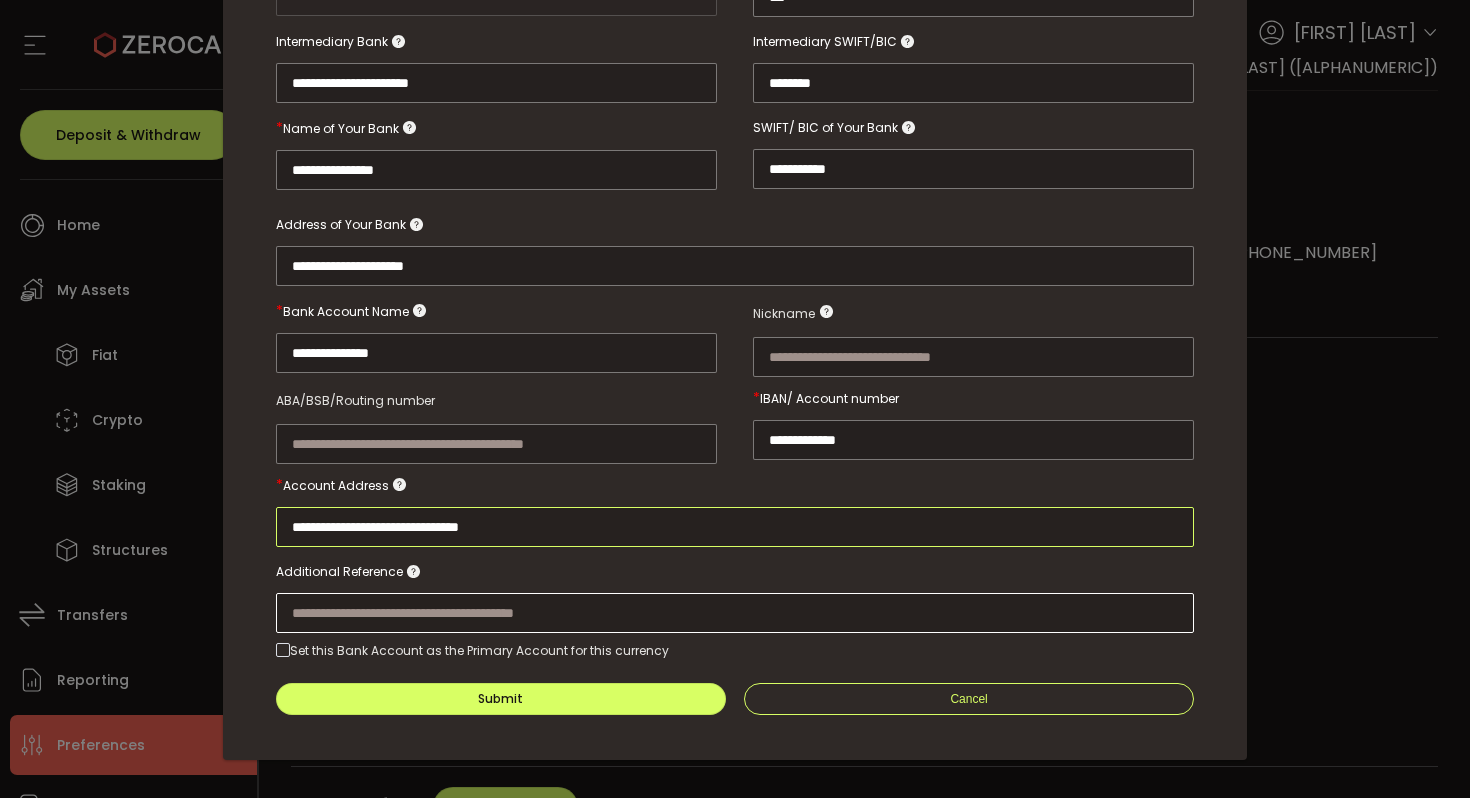 type on "**********" 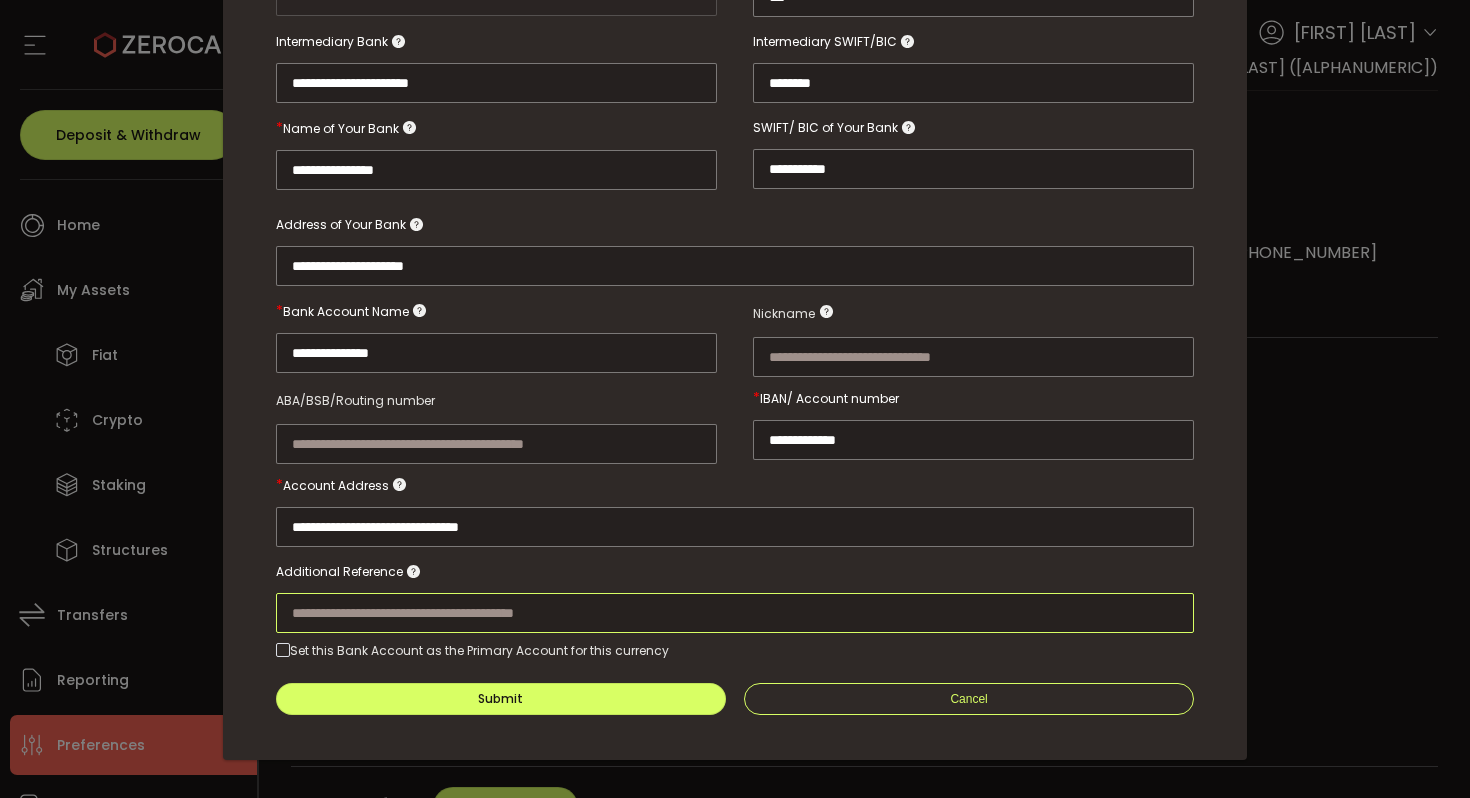 click at bounding box center (735, 613) 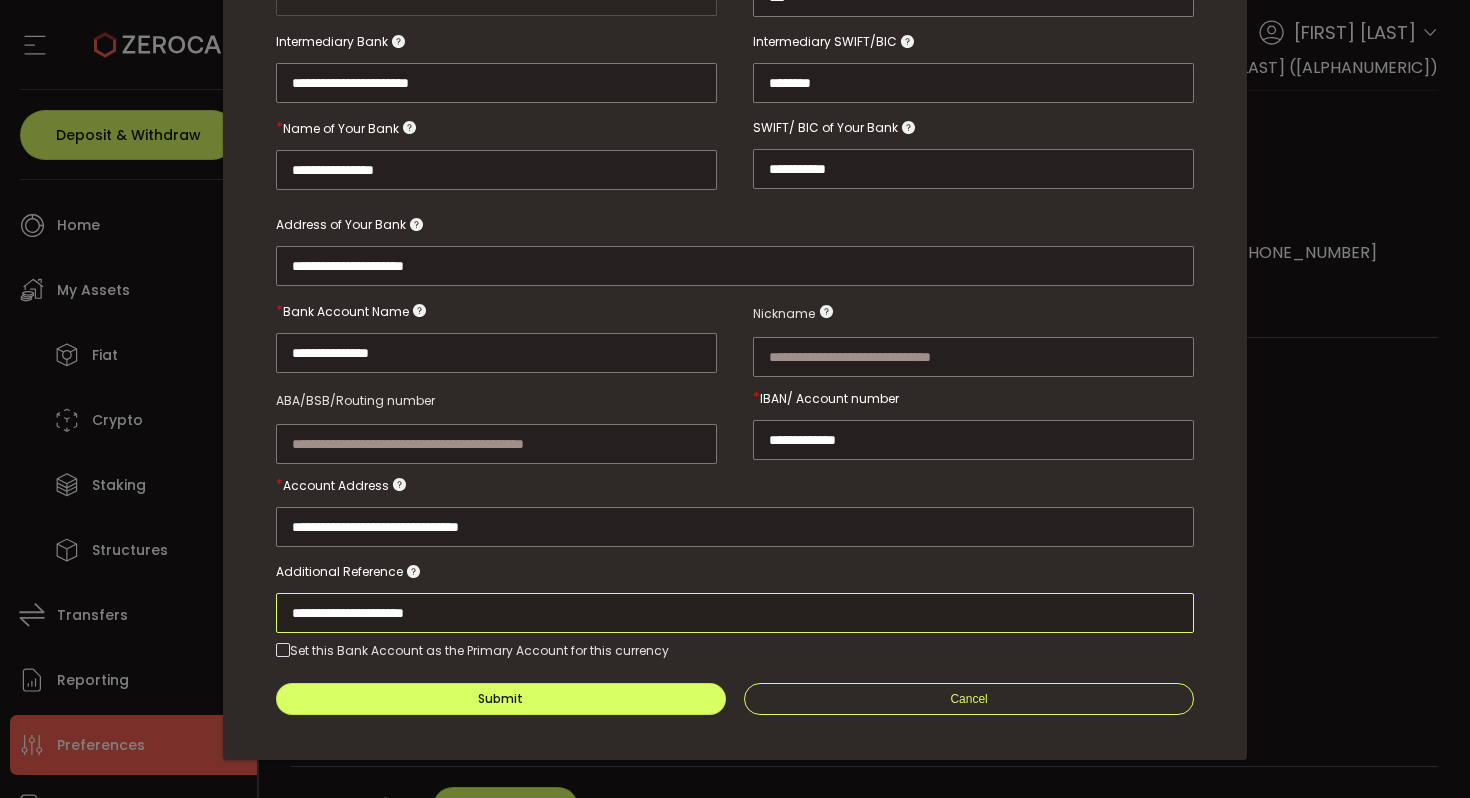 type on "**********" 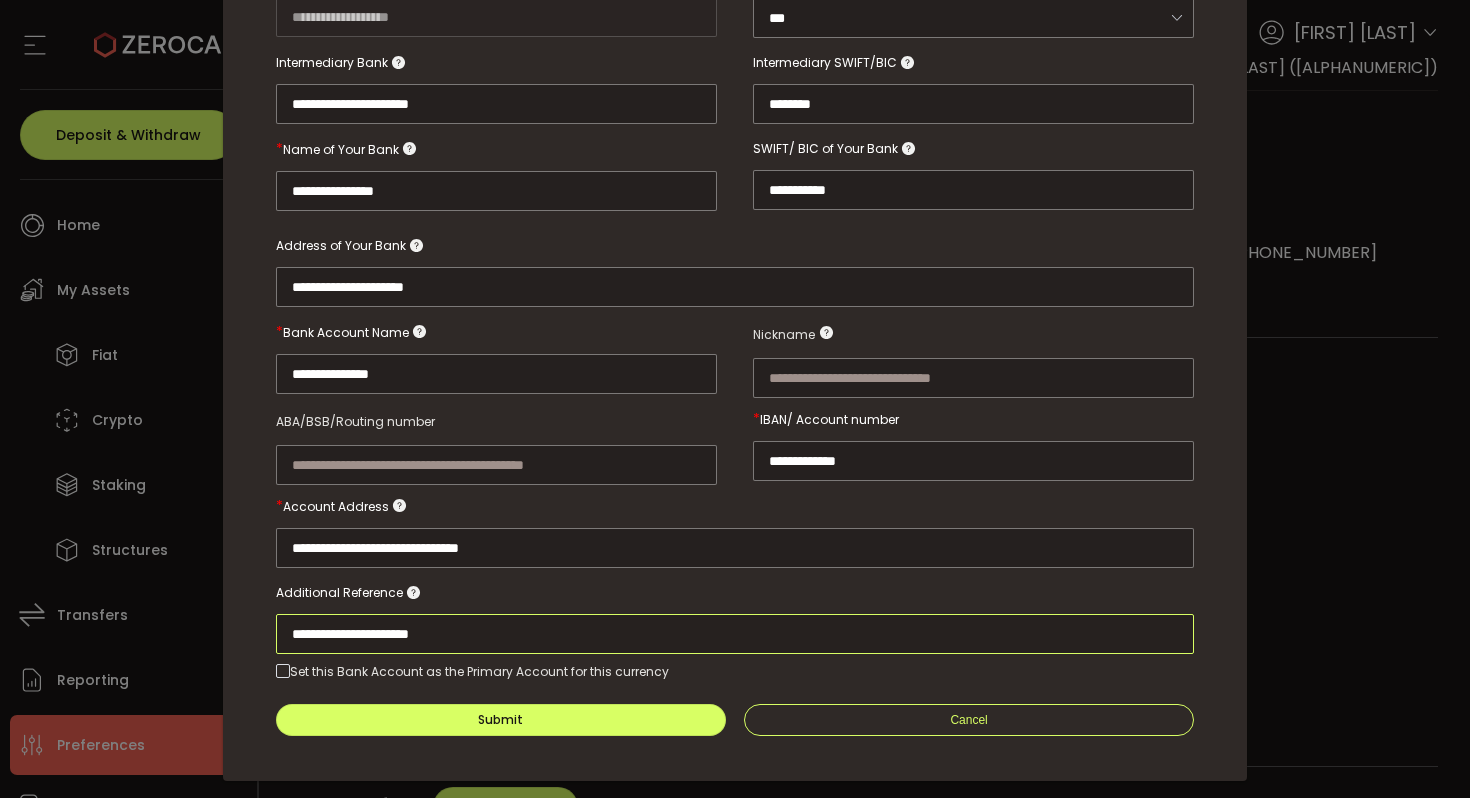 scroll, scrollTop: 376, scrollLeft: 0, axis: vertical 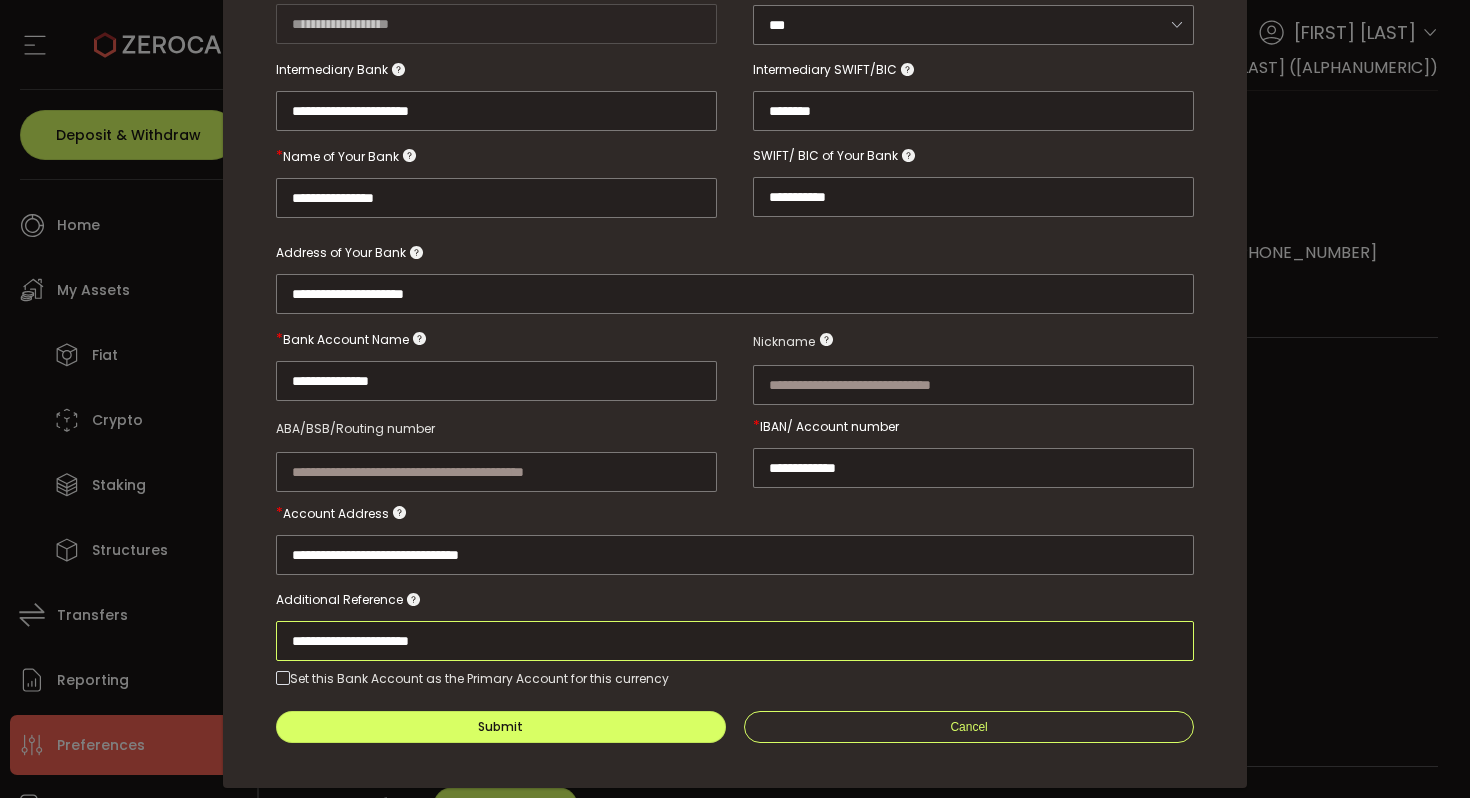 drag, startPoint x: 481, startPoint y: 622, endPoint x: 265, endPoint y: 615, distance: 216.1134 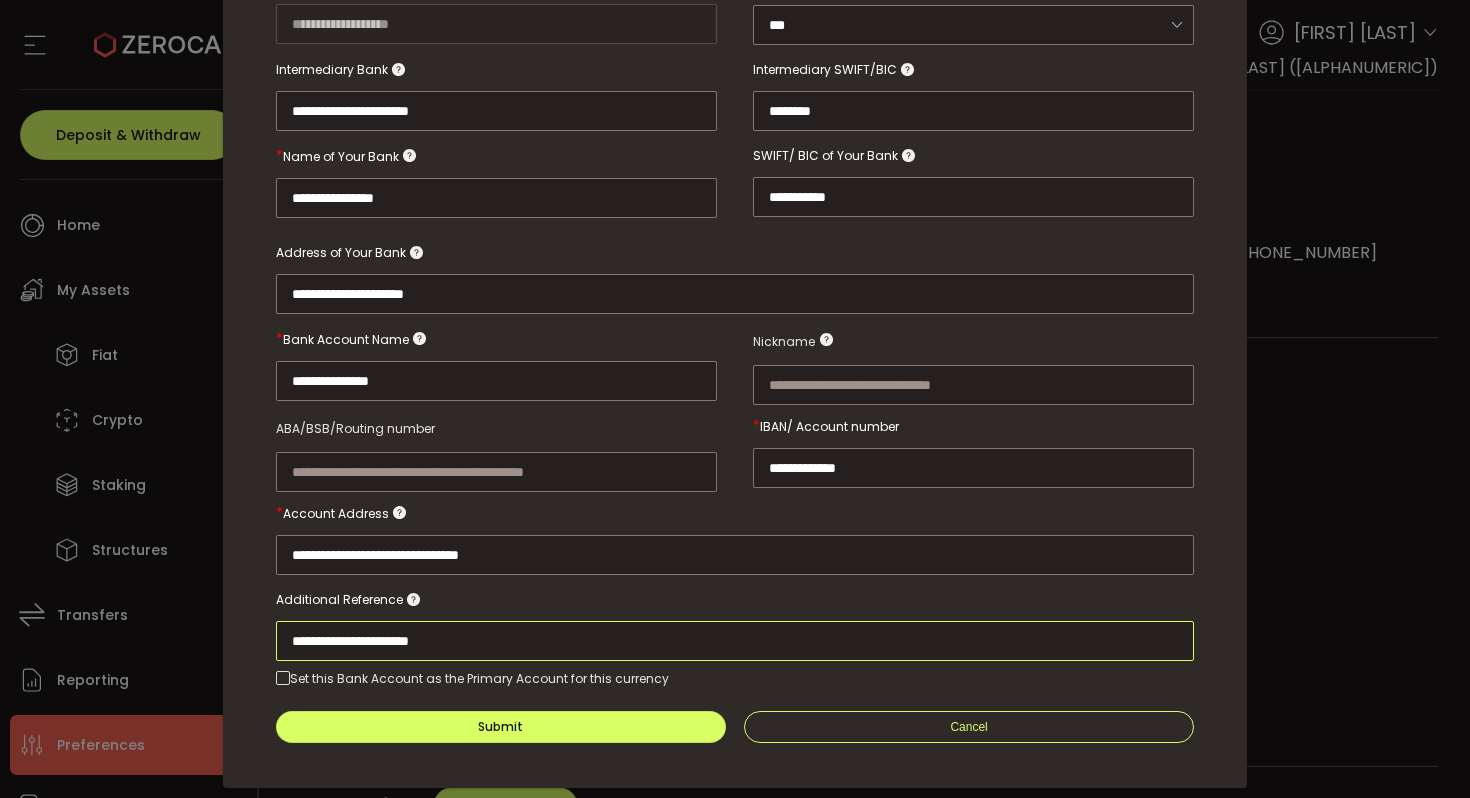 type 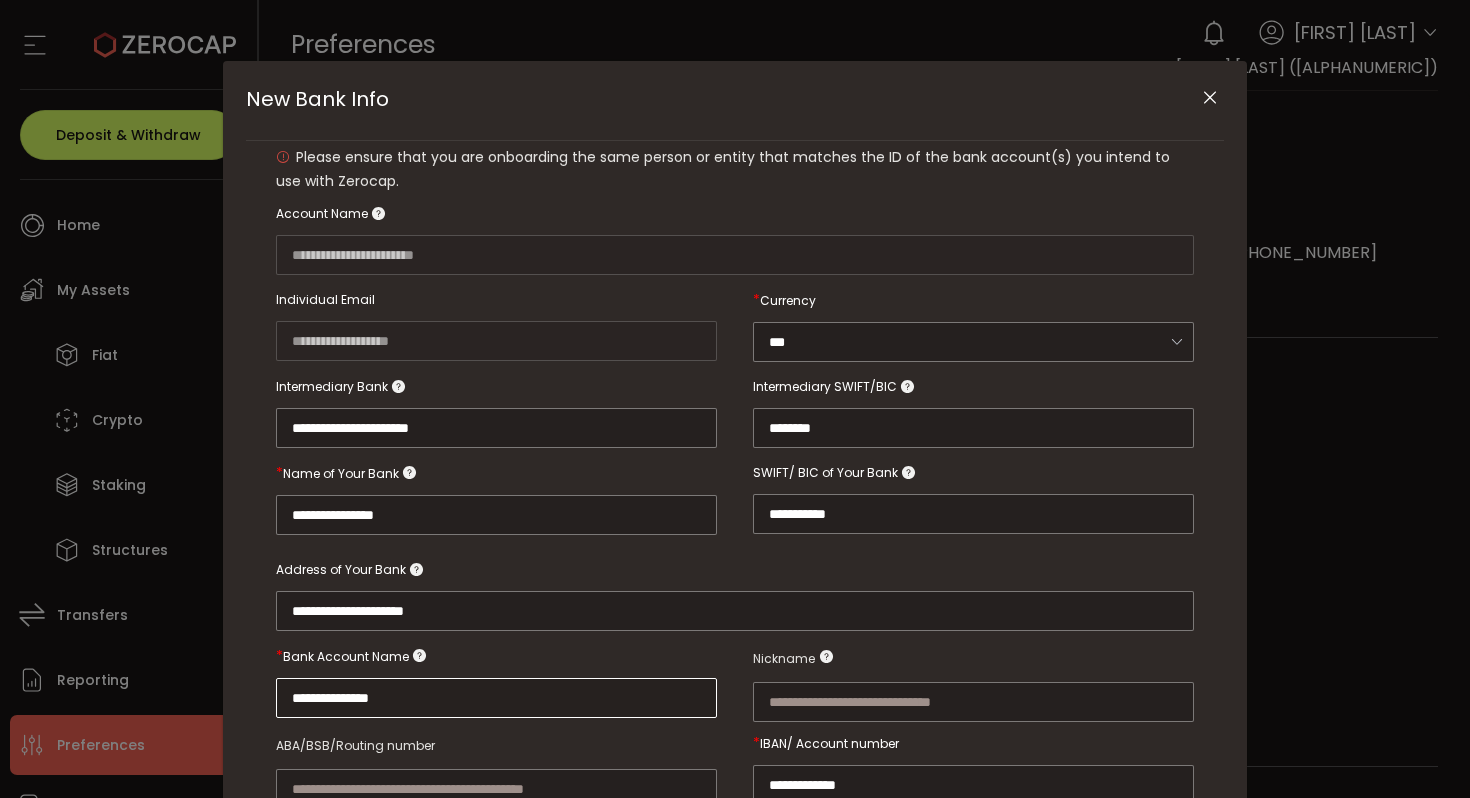 scroll, scrollTop: 63, scrollLeft: 0, axis: vertical 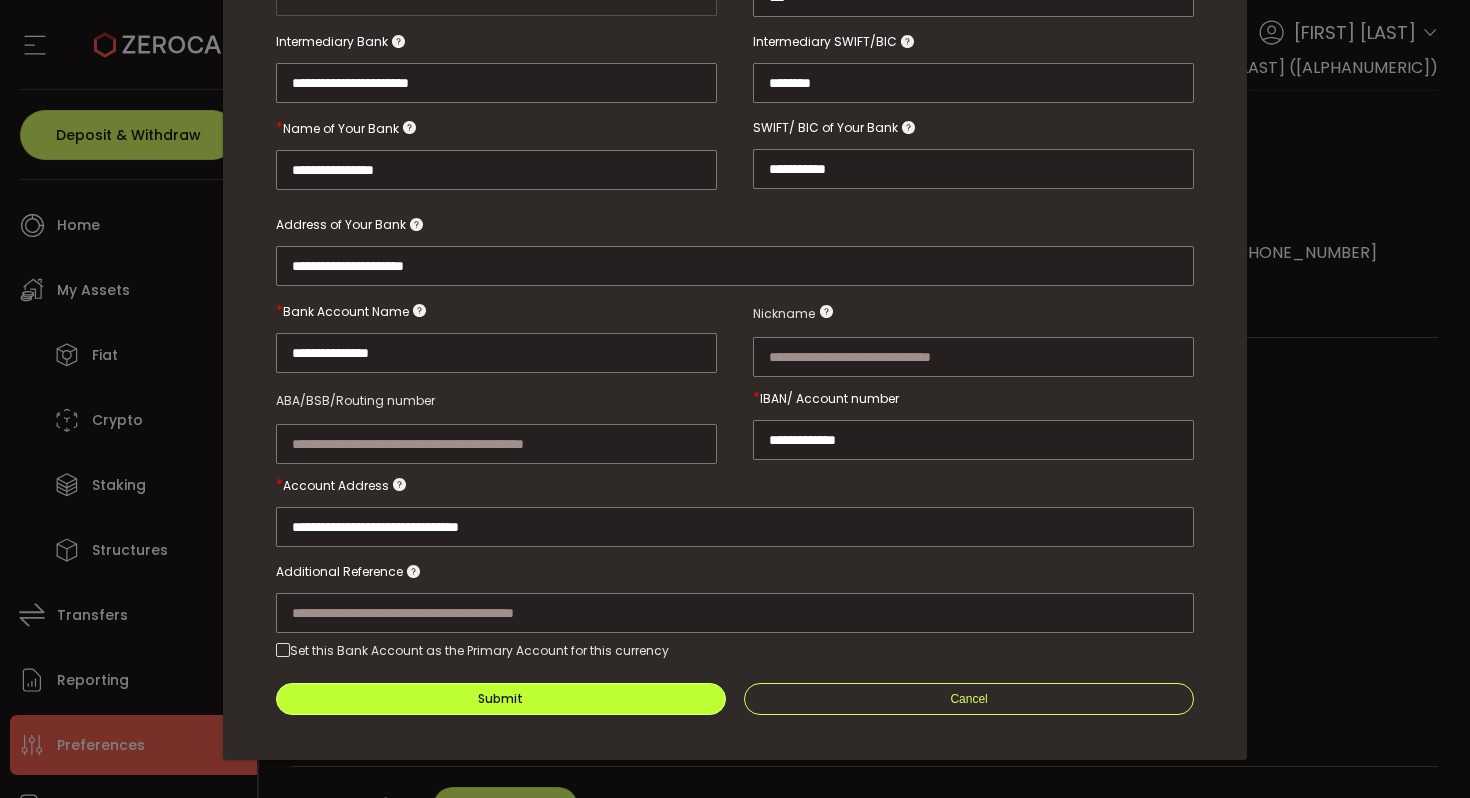 click on "Submit" at bounding box center (501, 699) 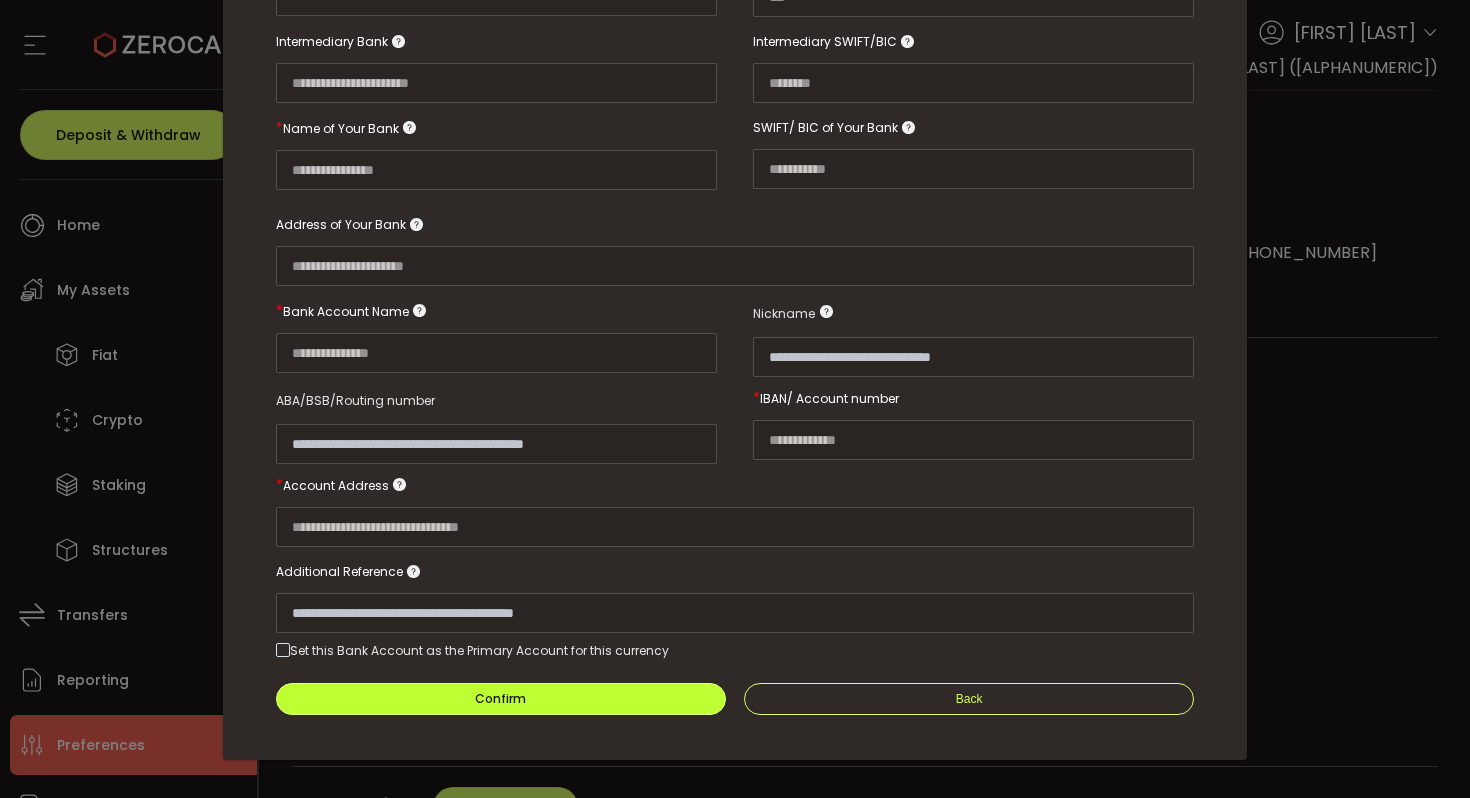 click on "Confirm" at bounding box center [501, 699] 